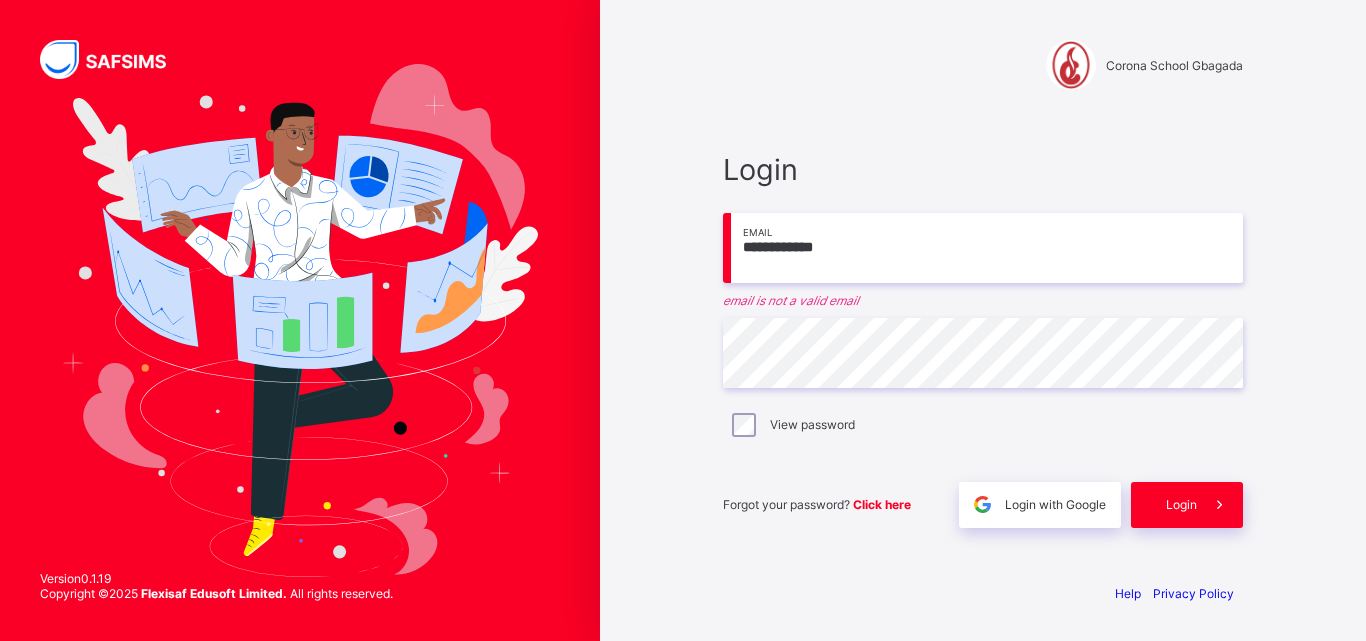 scroll, scrollTop: 0, scrollLeft: 0, axis: both 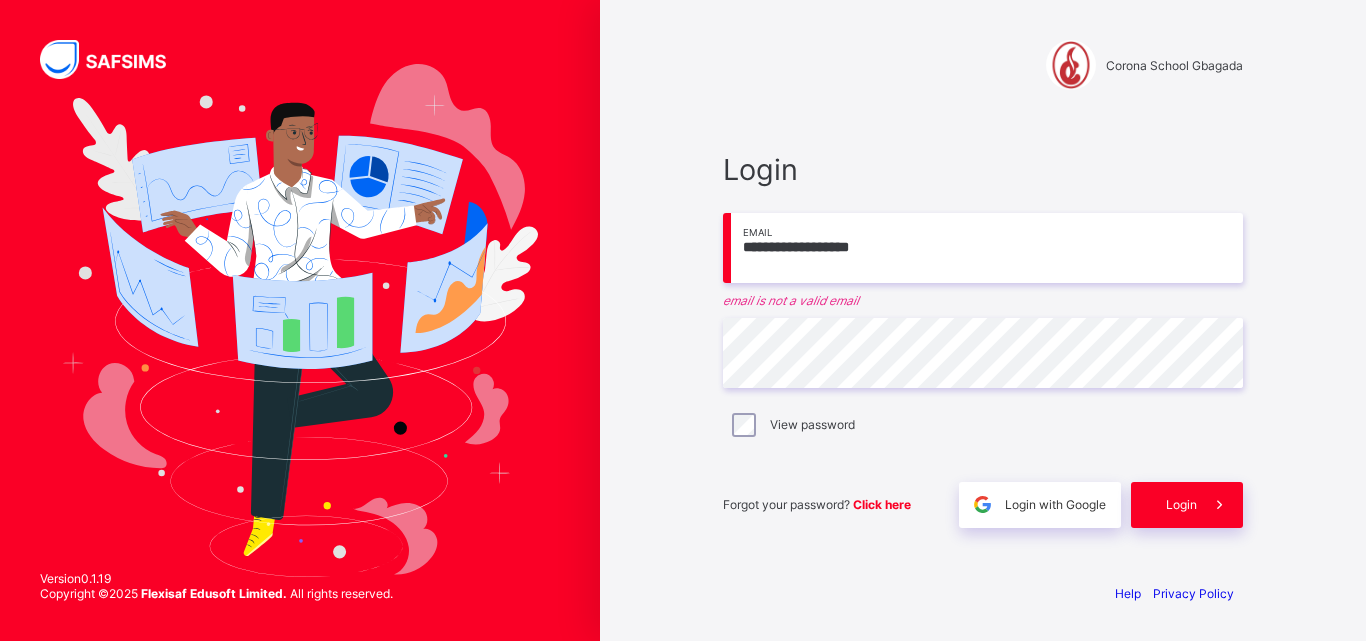 click on "**********" at bounding box center [983, 248] 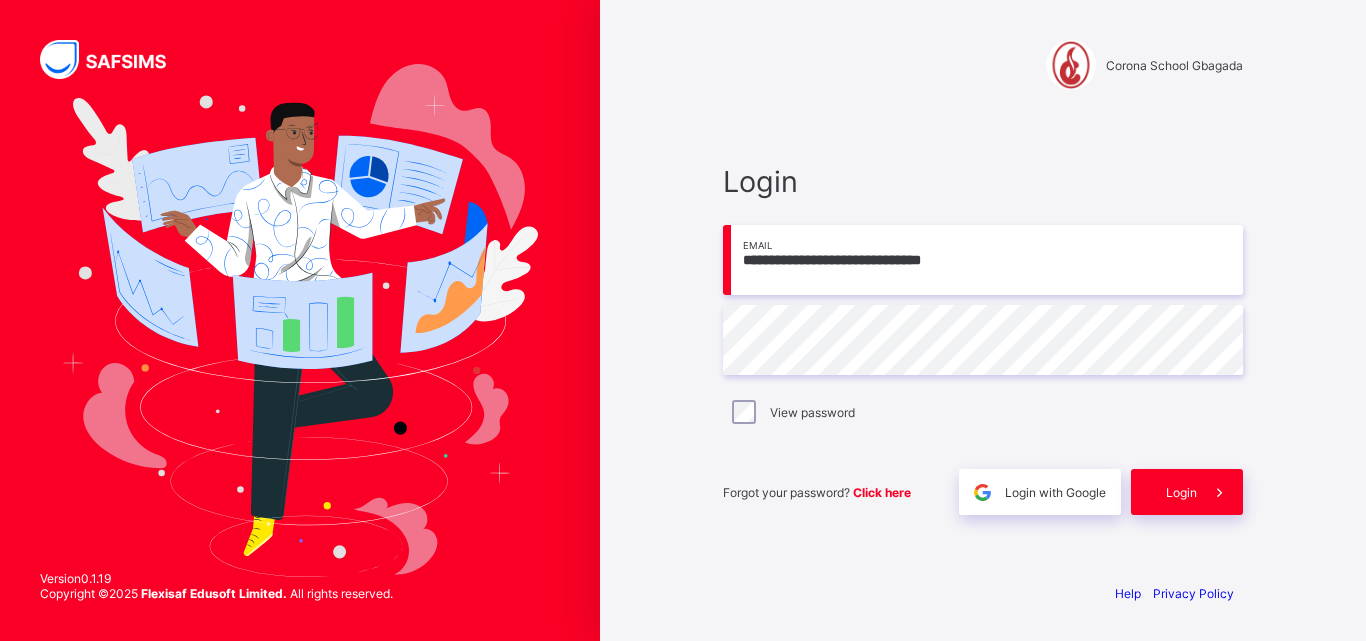 type on "**********" 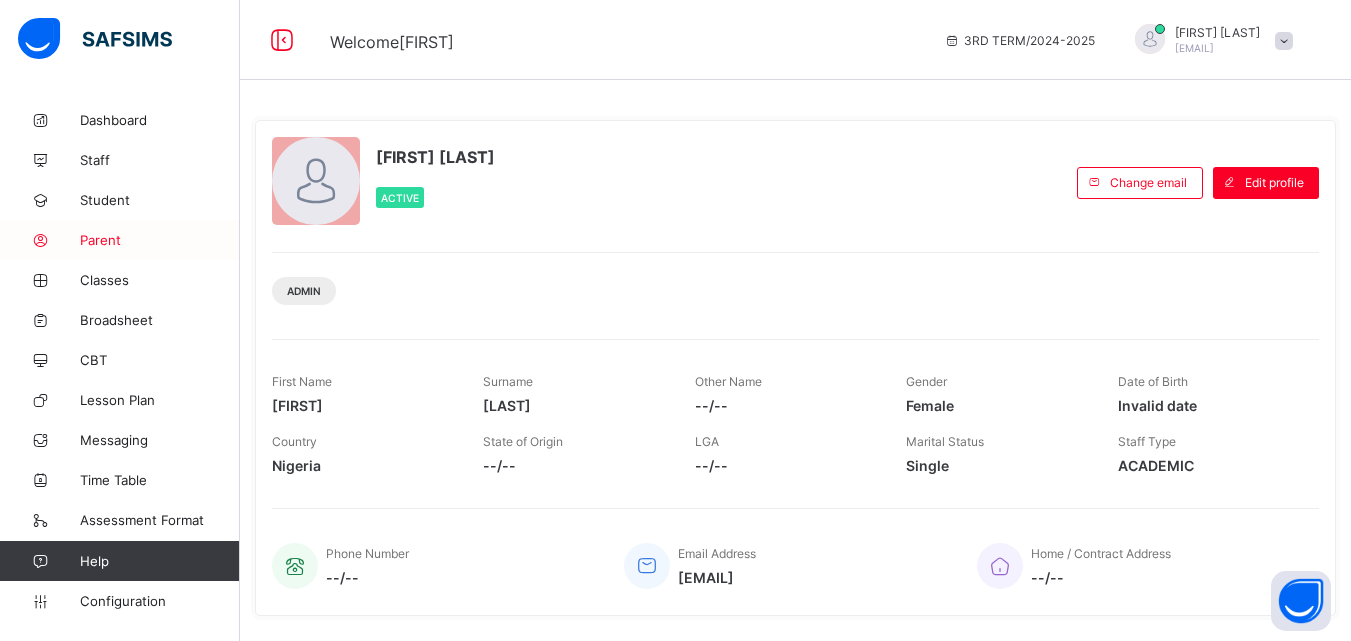 click on "Parent" at bounding box center [160, 240] 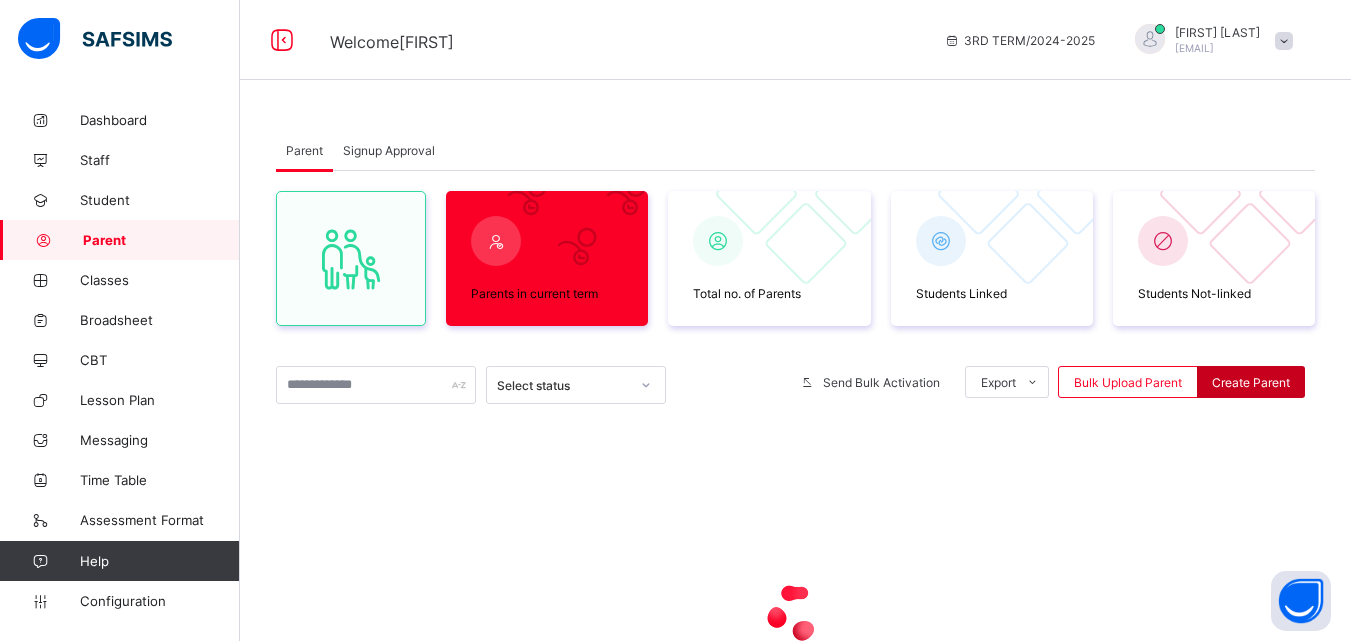 click on "Create Parent" at bounding box center (1251, 382) 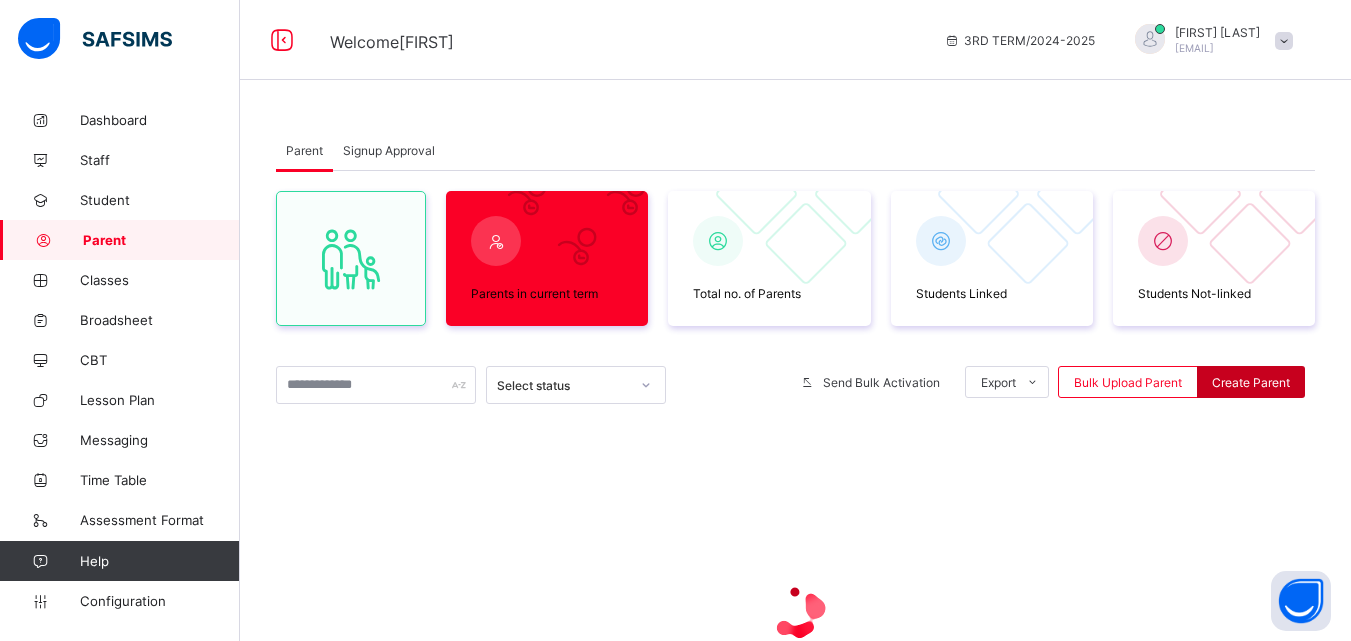 select on "**" 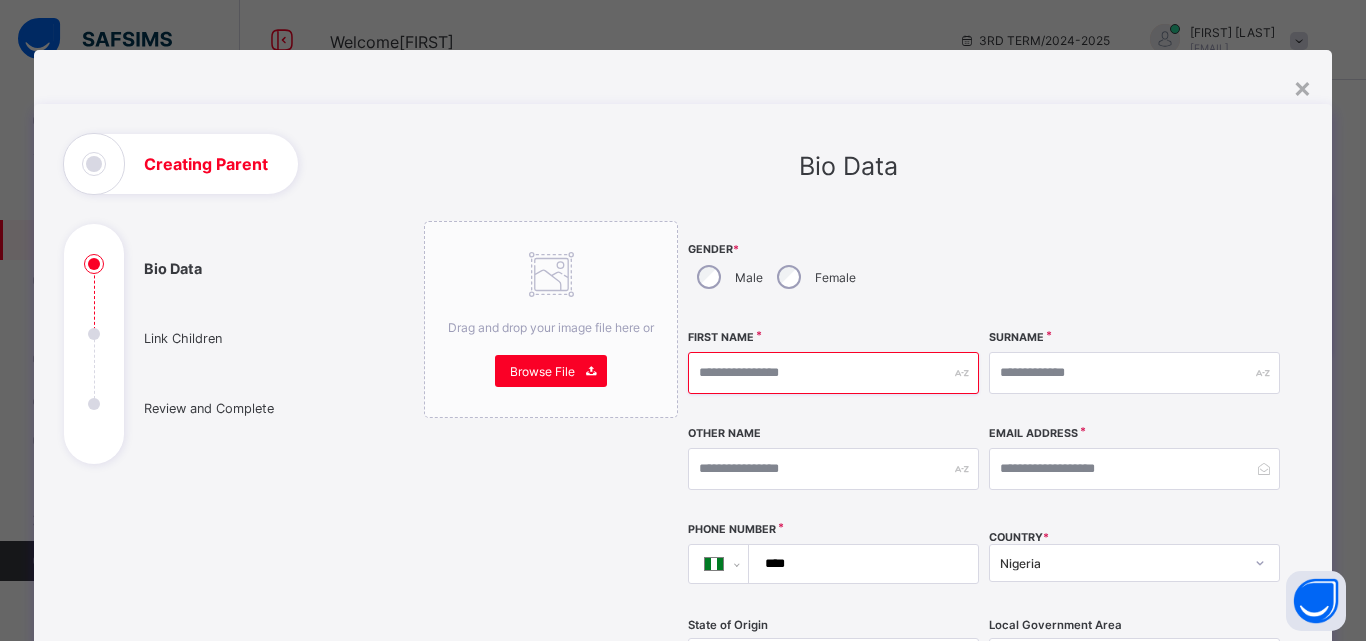 click at bounding box center [833, 373] 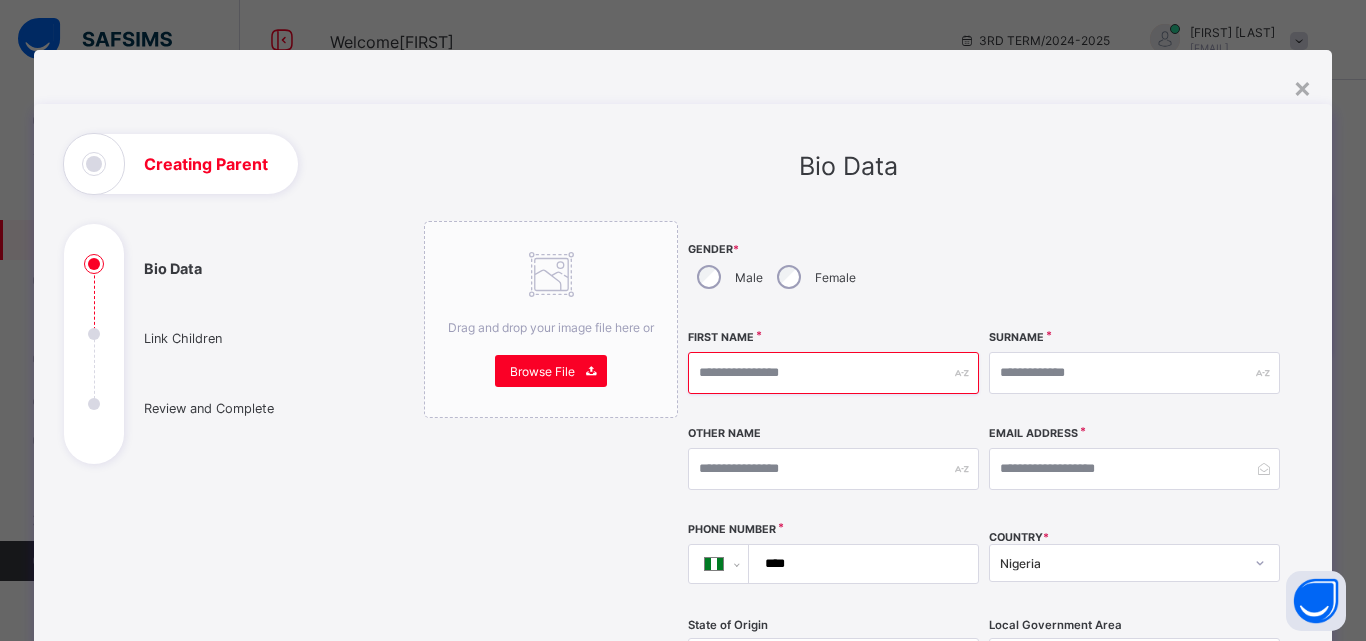click at bounding box center (833, 373) 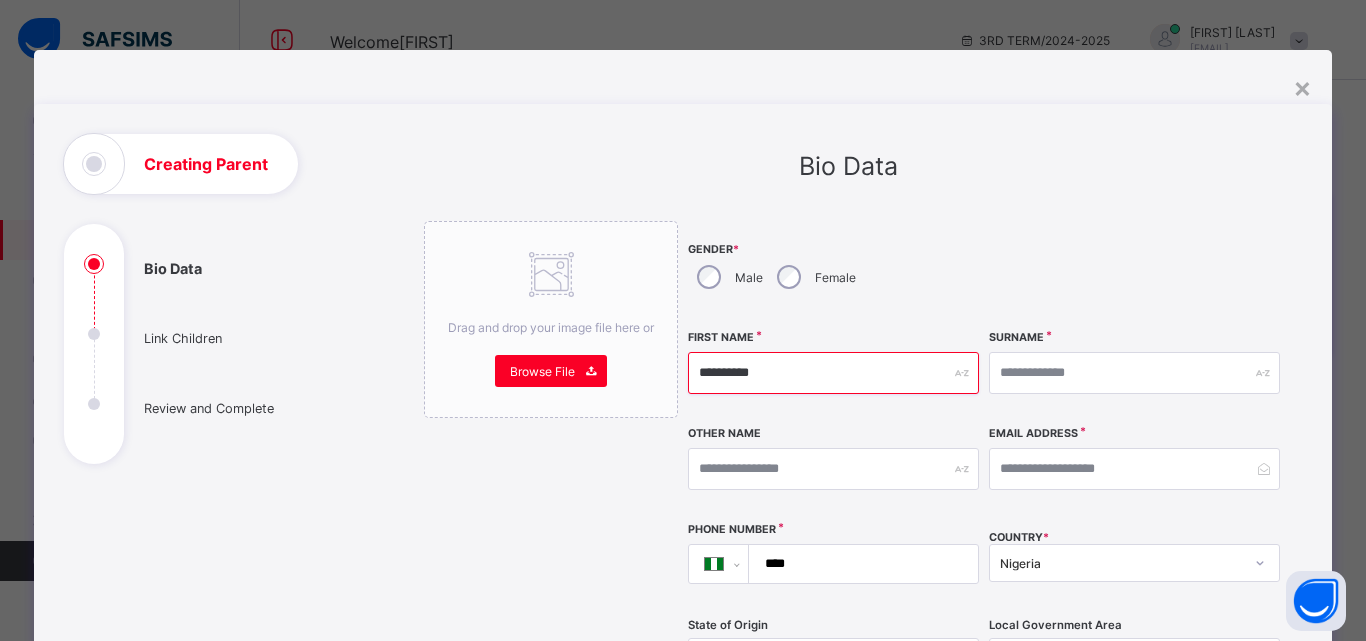 type on "**********" 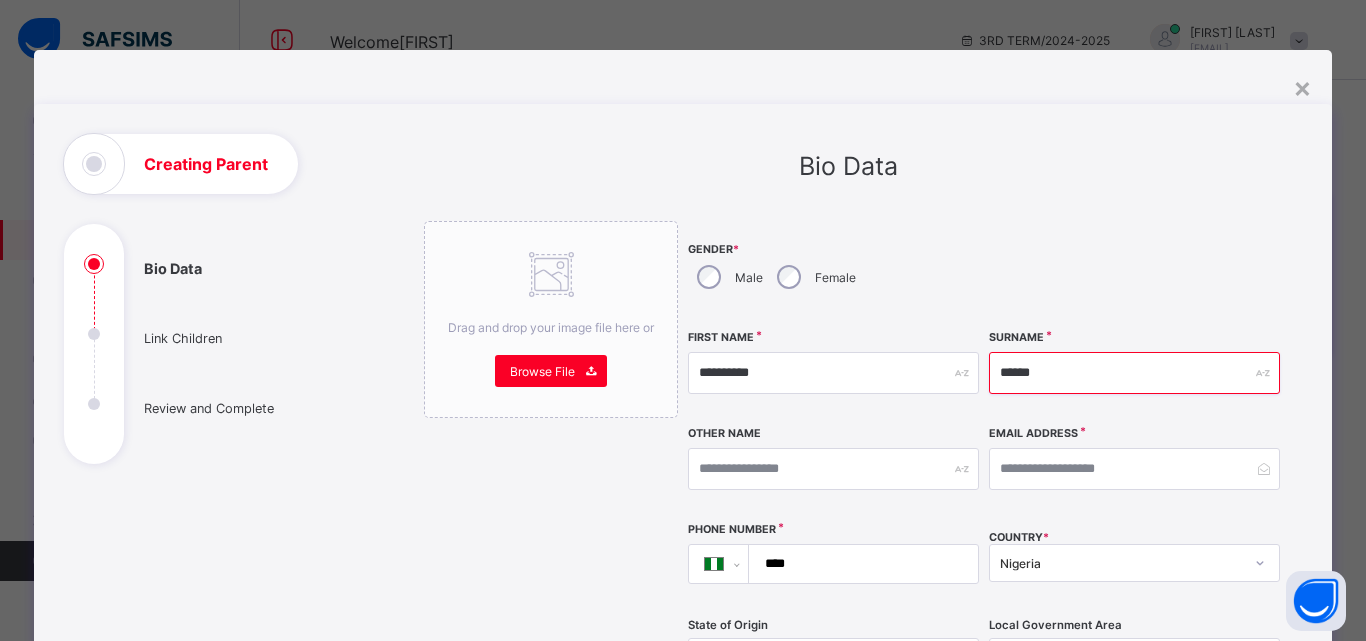 type on "******" 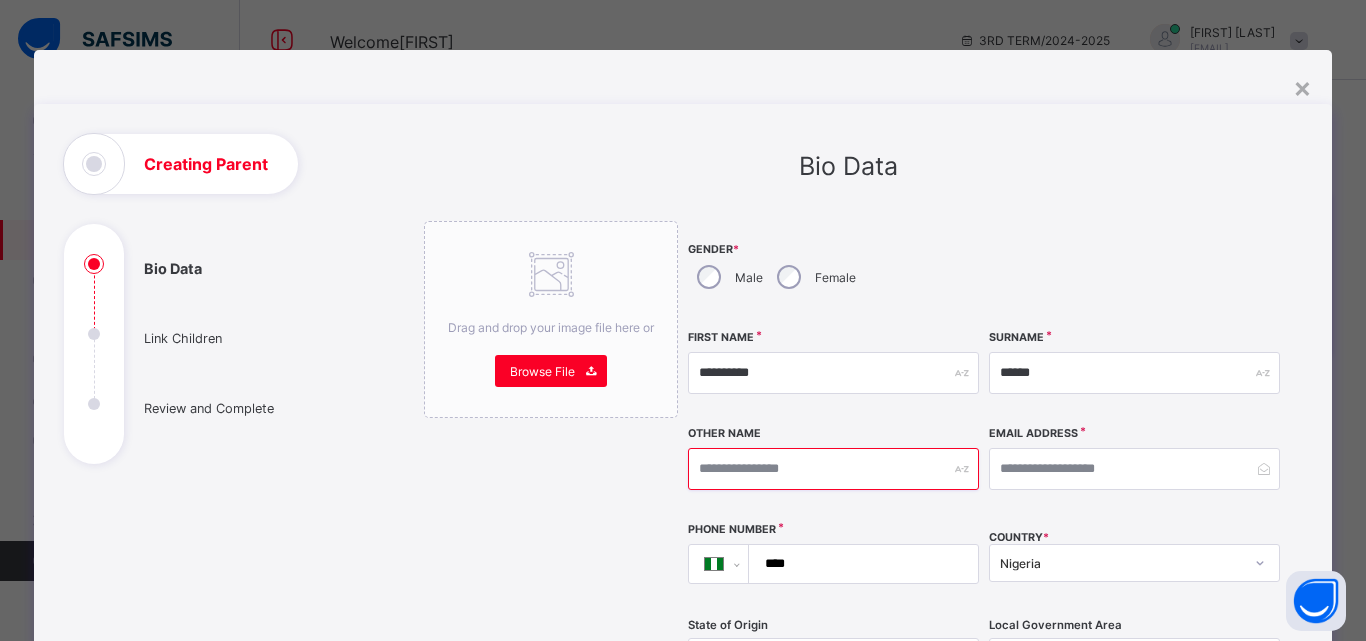click at bounding box center (833, 469) 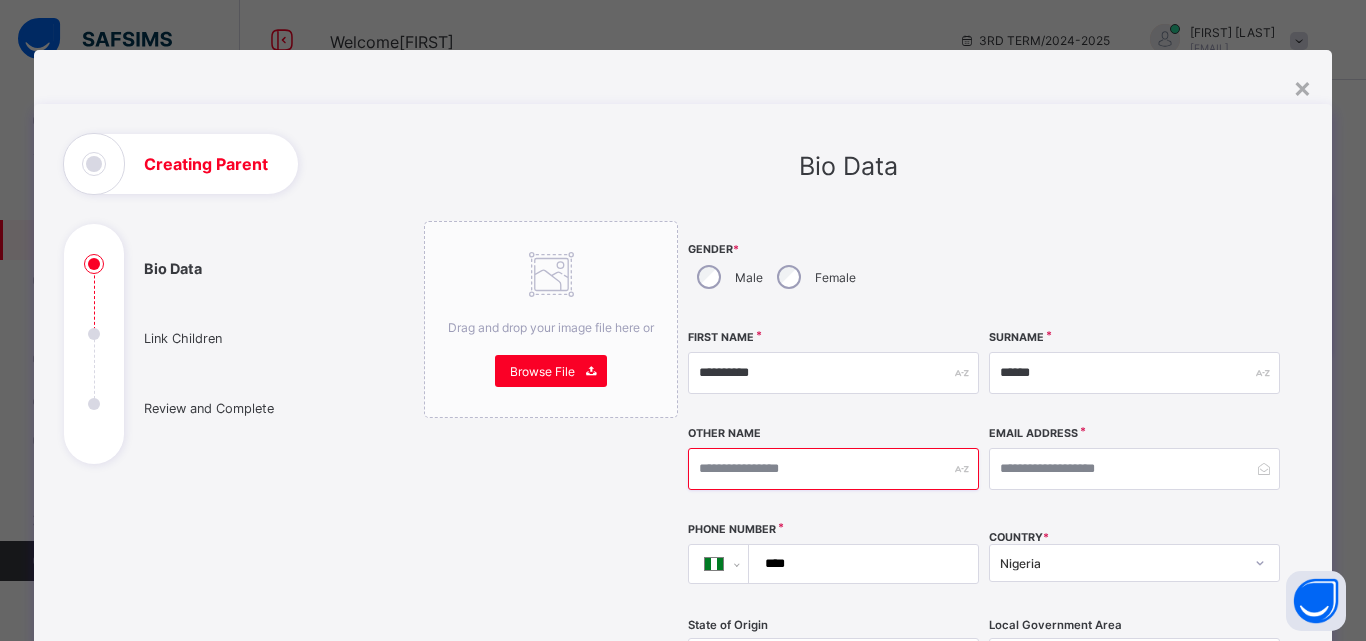 type on "*" 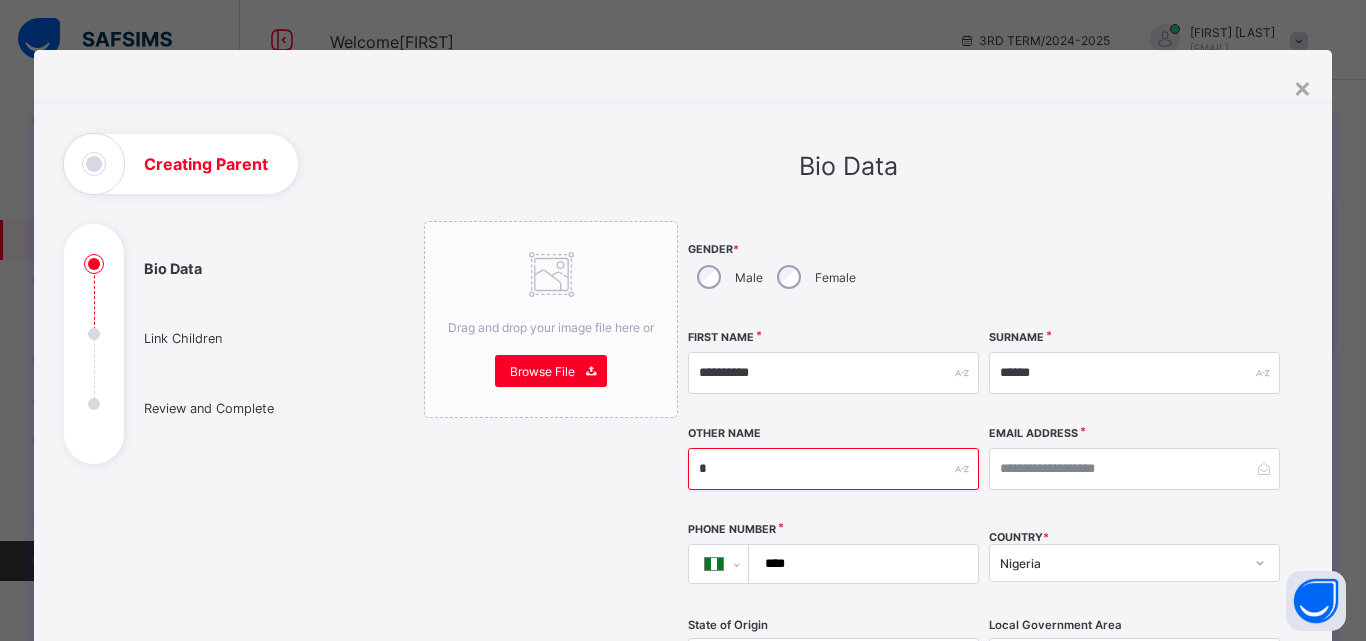 type 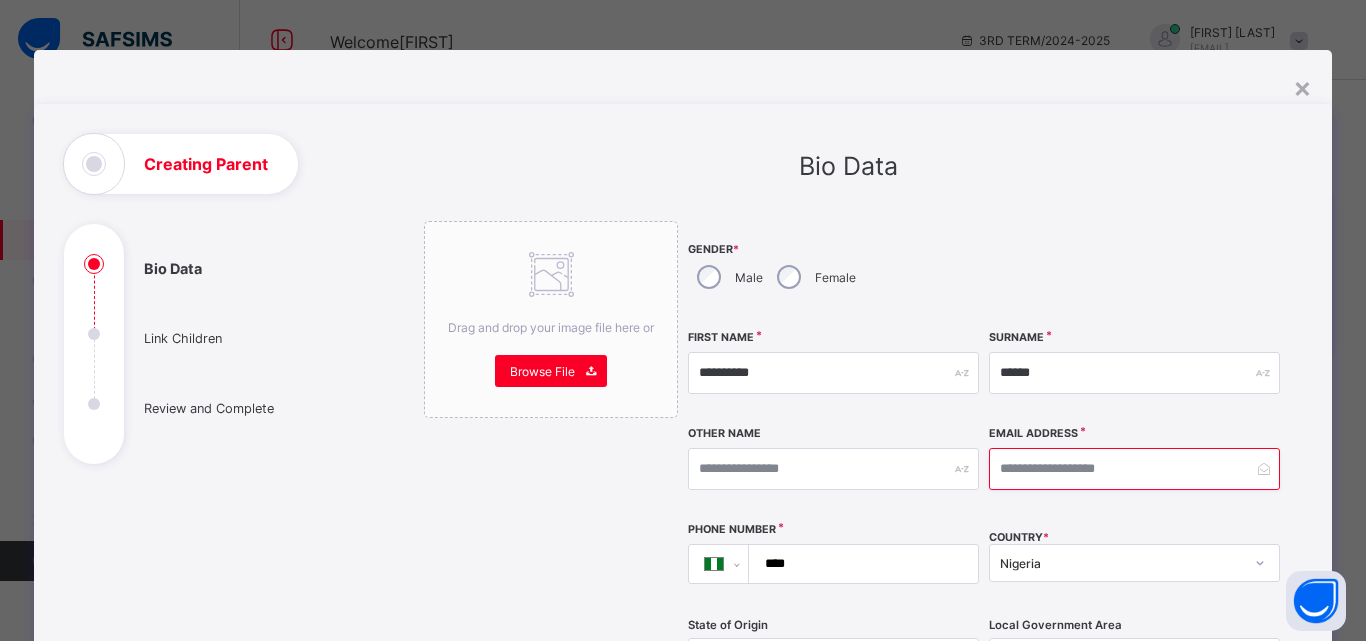 click at bounding box center (1134, 469) 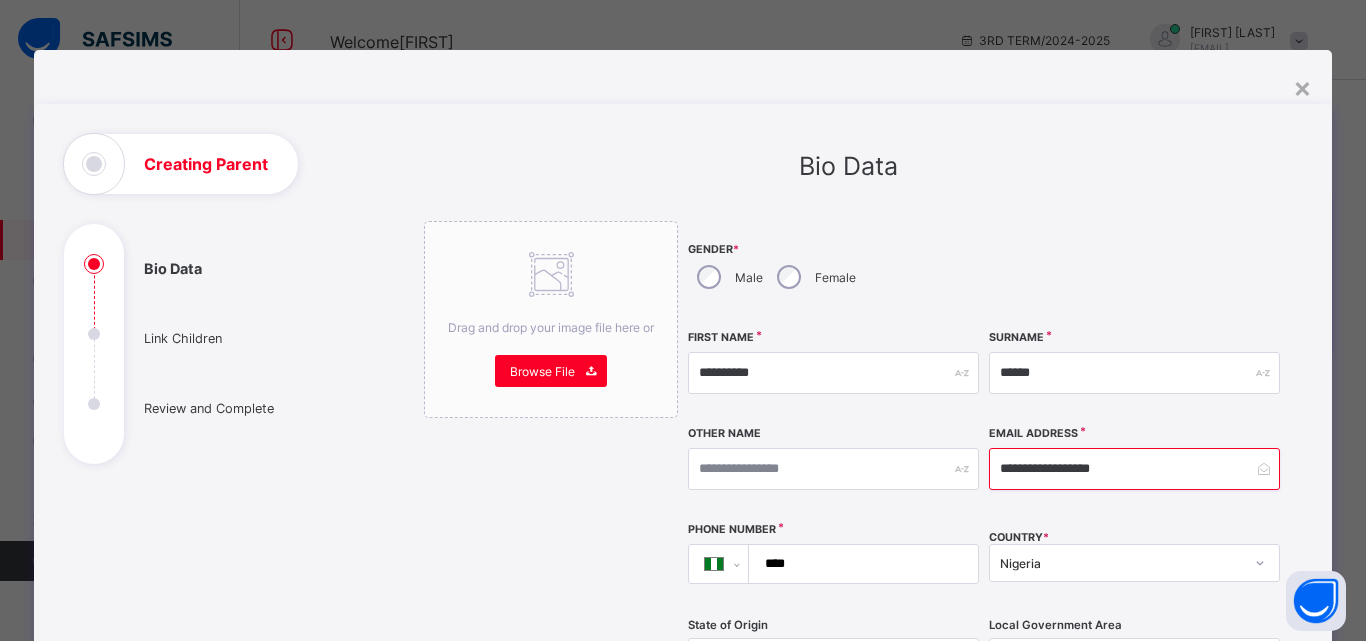 type on "**********" 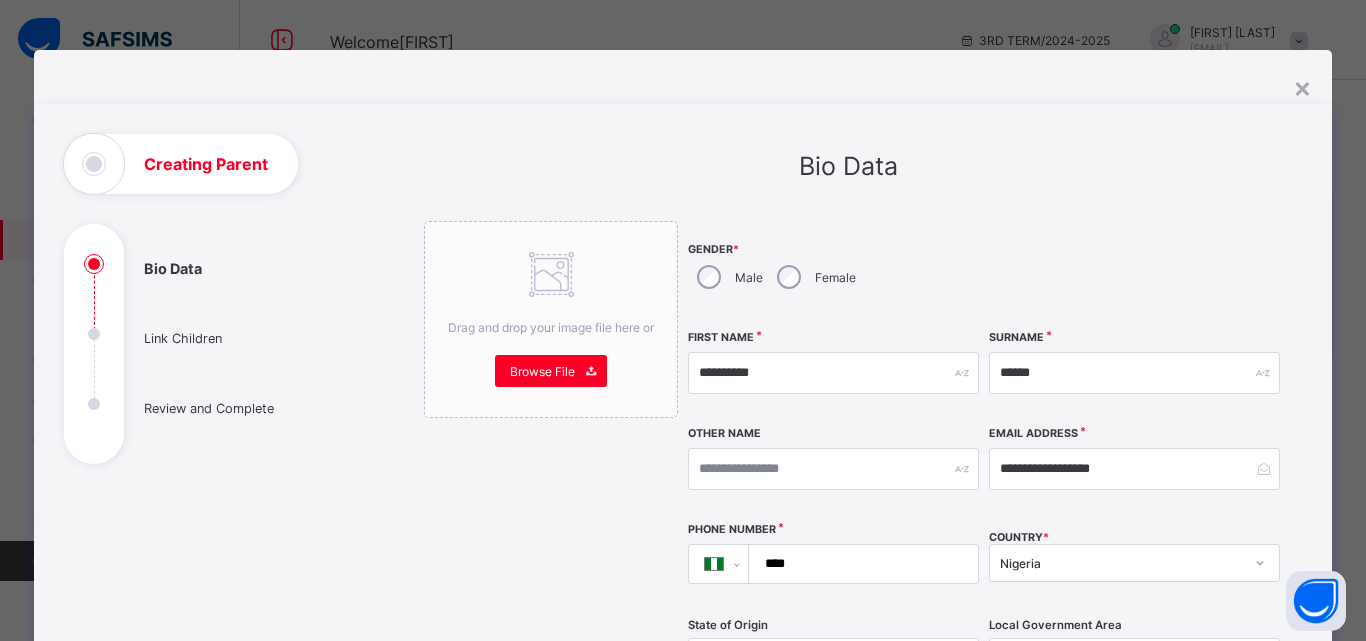 click on "****" at bounding box center (859, 564) 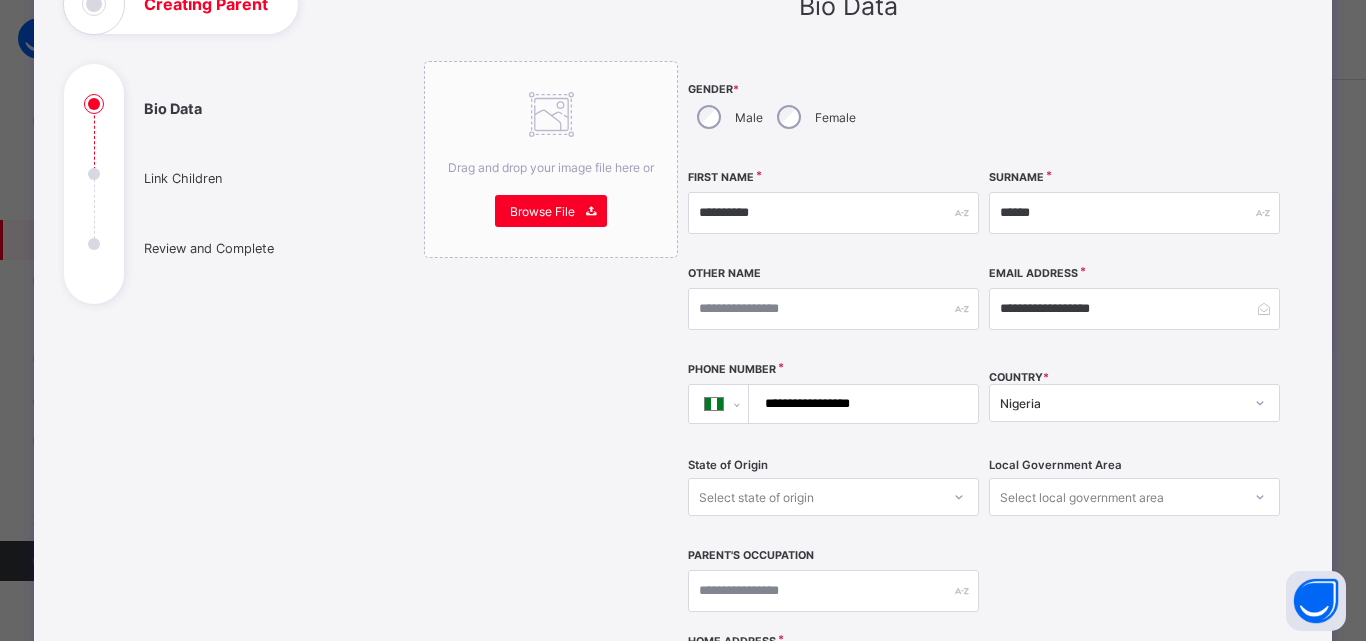scroll, scrollTop: 234, scrollLeft: 0, axis: vertical 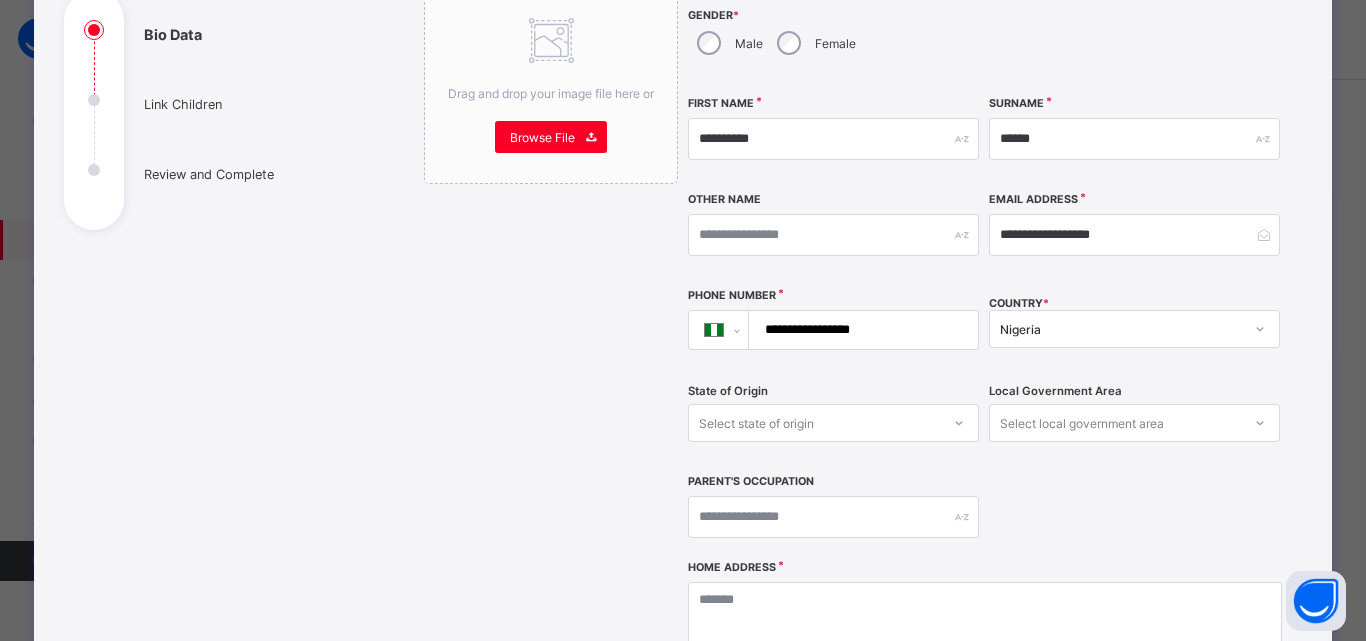 type on "**********" 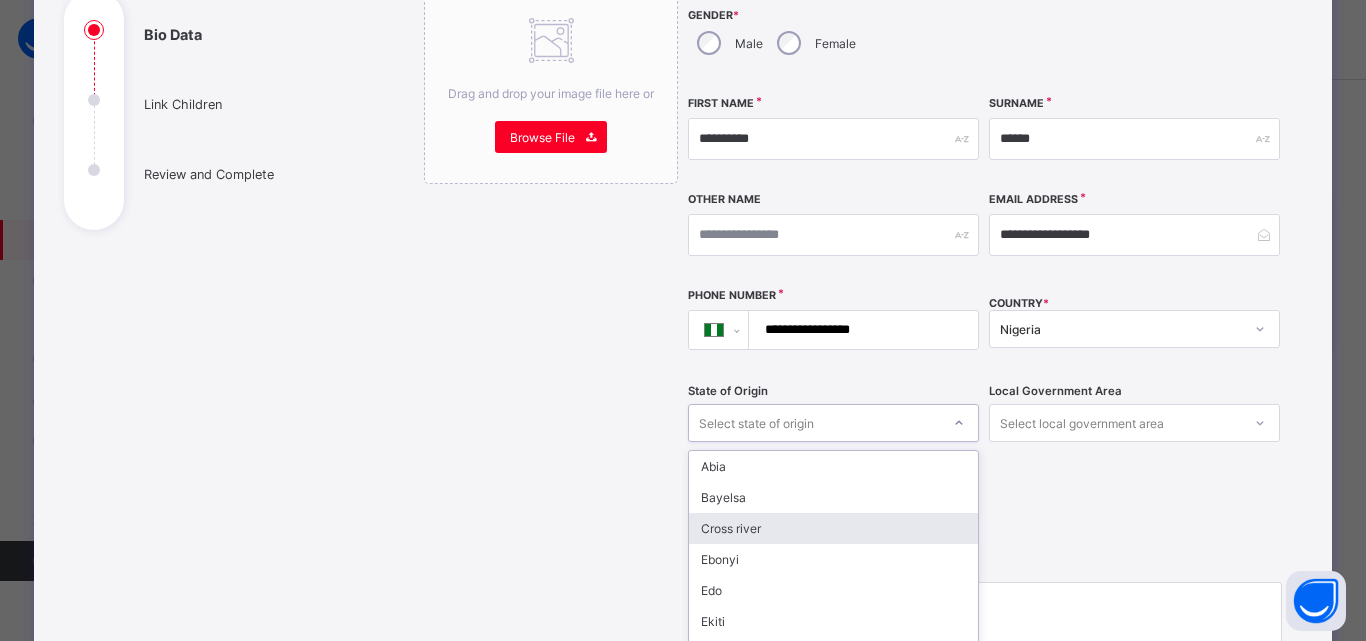 click on "option Cross river focused, 3 of 37. 37 results available. Use Up and Down to choose options, press Enter to select the currently focused option, press Escape to exit the menu, press Tab to select the option and exit the menu. Select state of origin Abia Bayelsa Cross river Ebonyi Edo Ekiti Fct Imo Katsina Kwara Ogun Osun Oyo Sokoto Gombe Jigawa Nassarawa Ondo Zamfara Akwa ibom Anambra Kebbi Kaduna Kano Adamawa Enugu Lagos Bauchi Benue Borno Delta Kogi Niger Plateau Rivers Taraba Yobe" at bounding box center [833, 423] 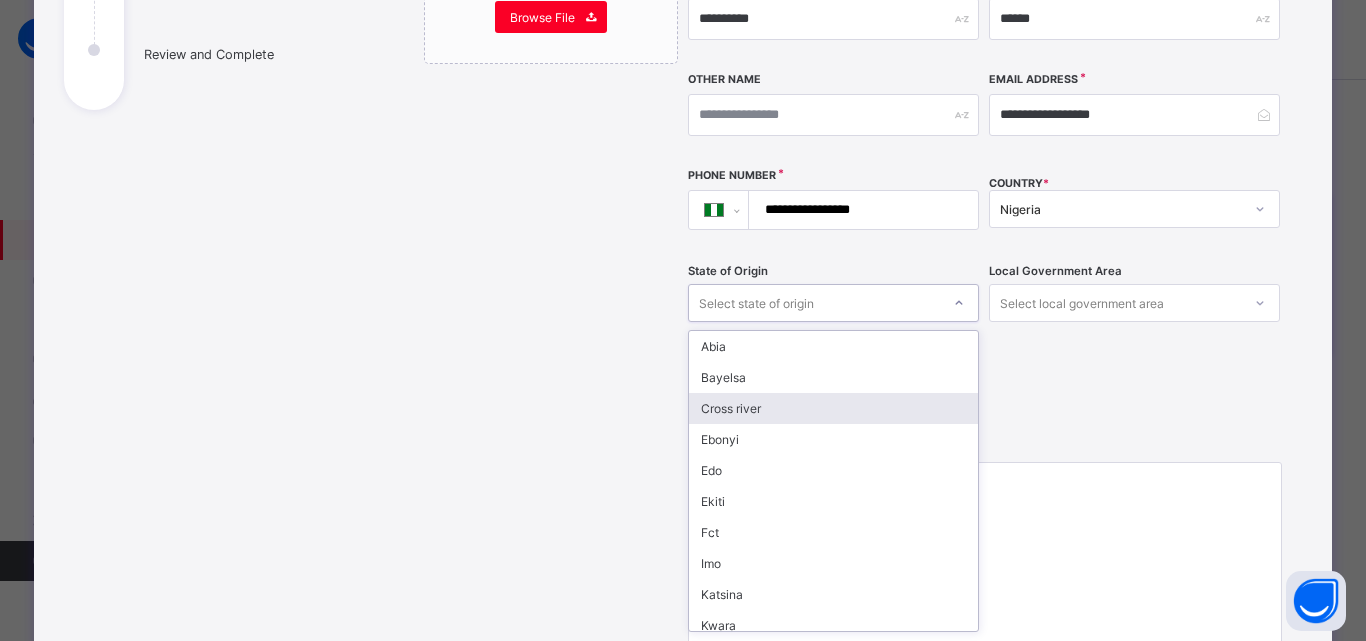 click on "**********" at bounding box center [984, 153] 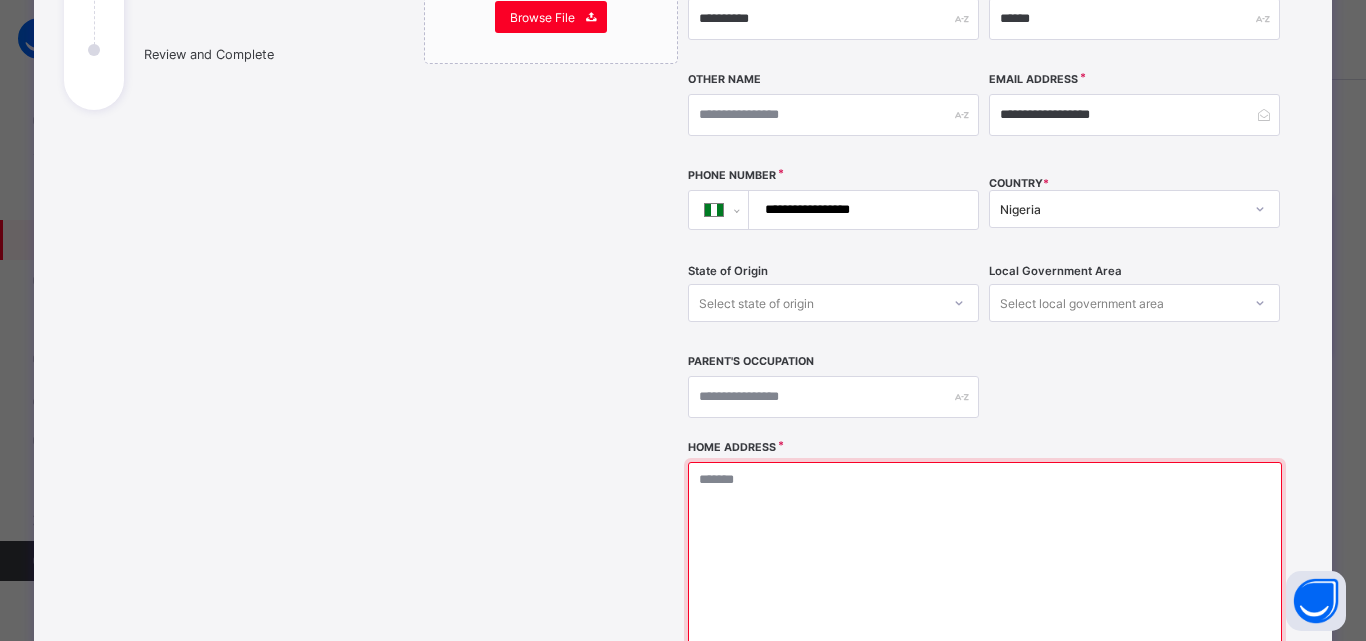 click at bounding box center (984, 562) 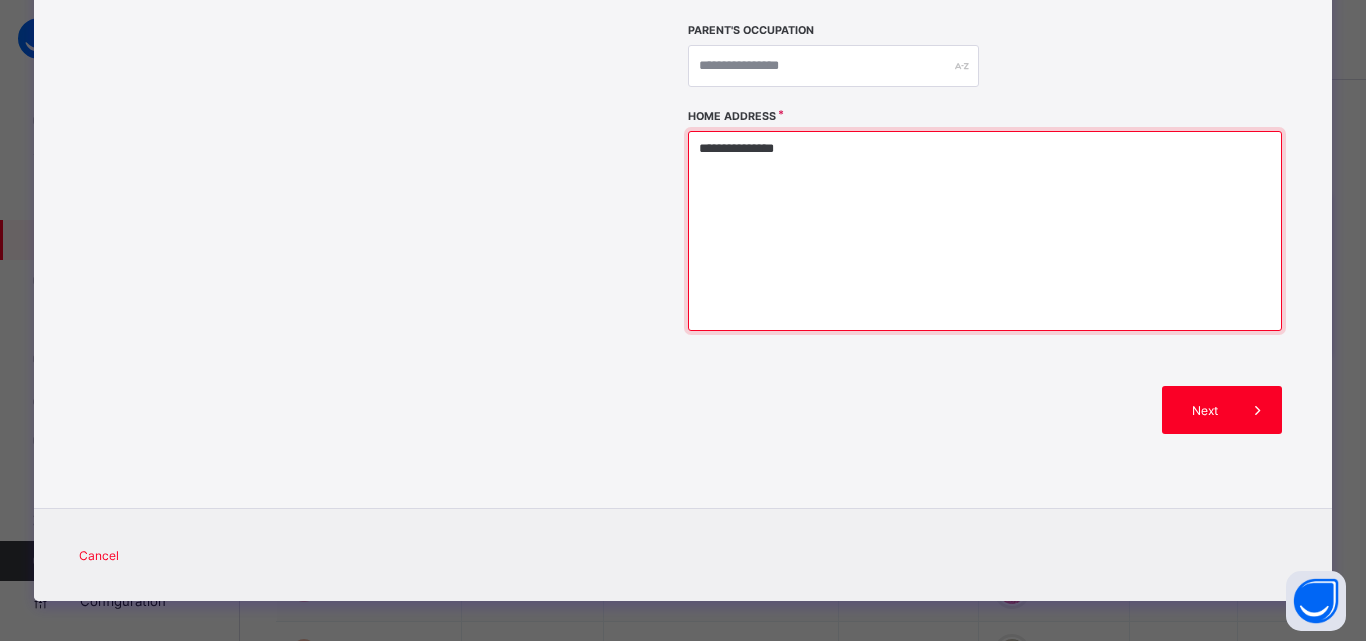 scroll, scrollTop: 696, scrollLeft: 0, axis: vertical 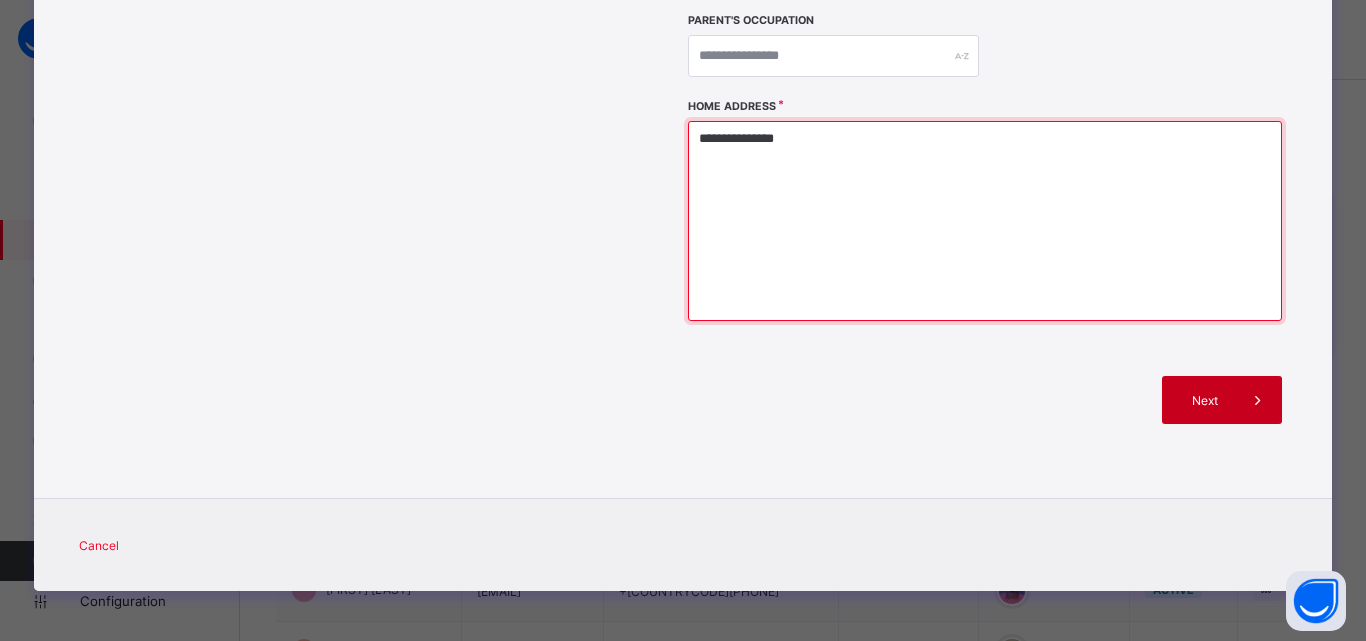 type on "**********" 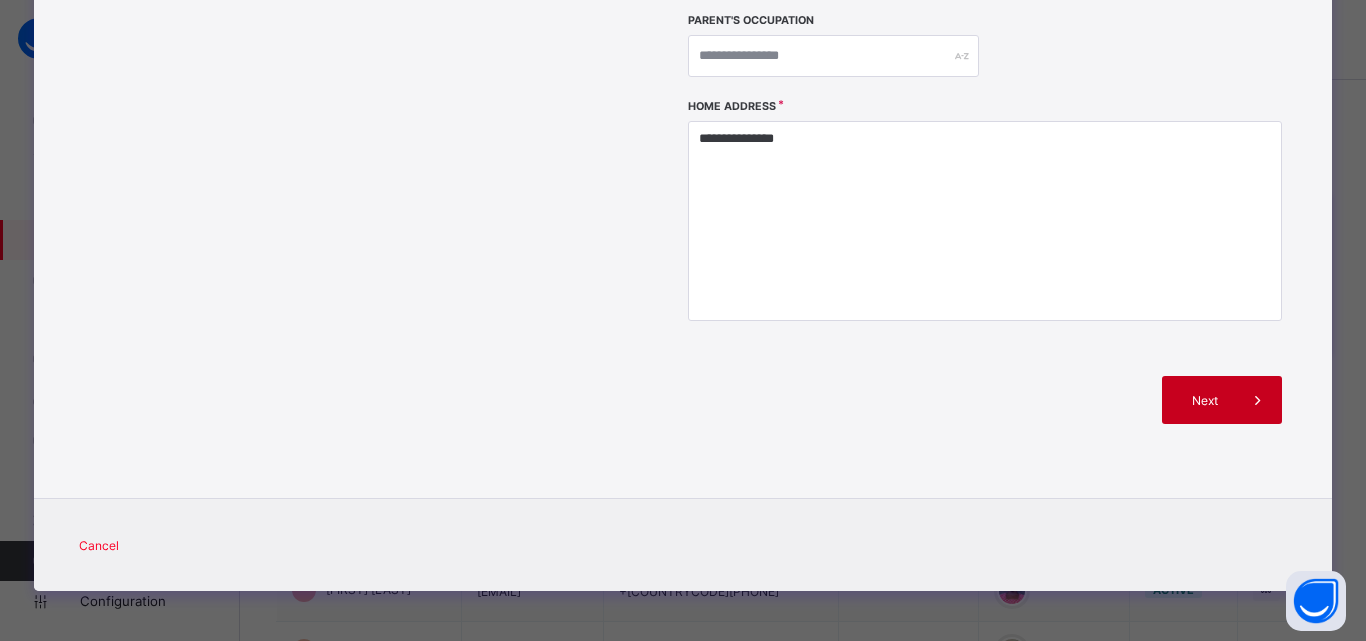 click at bounding box center [1258, 400] 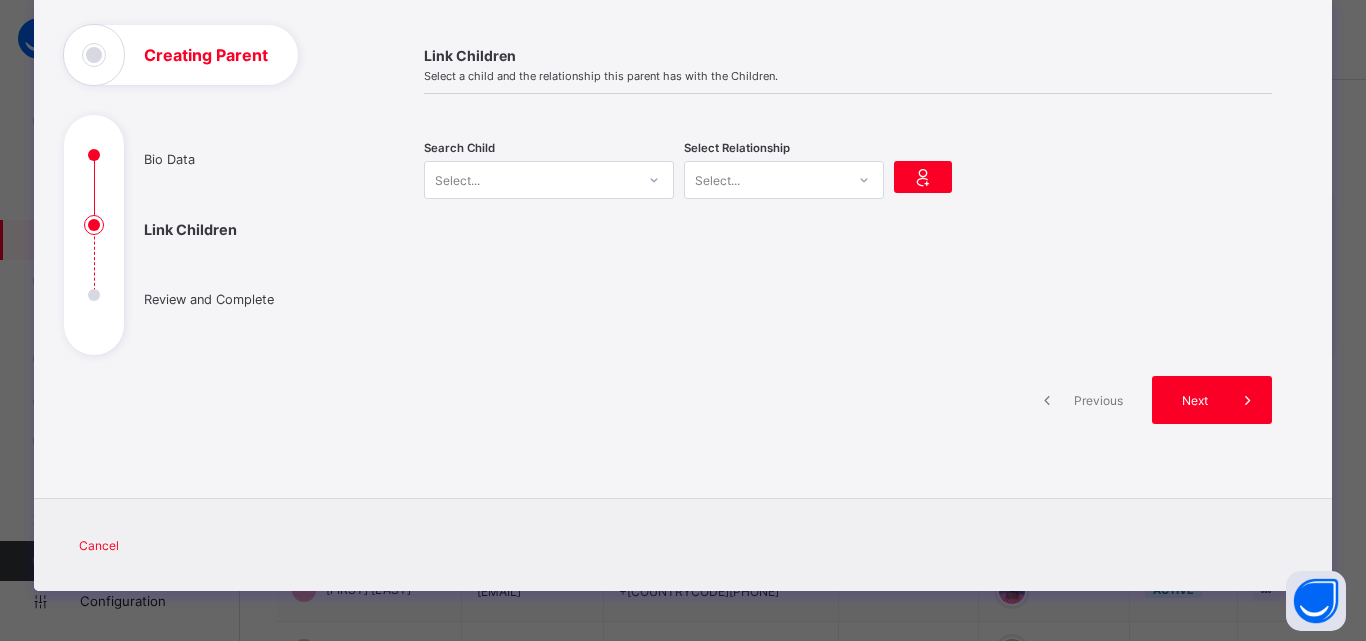 click on "Select..." at bounding box center (530, 180) 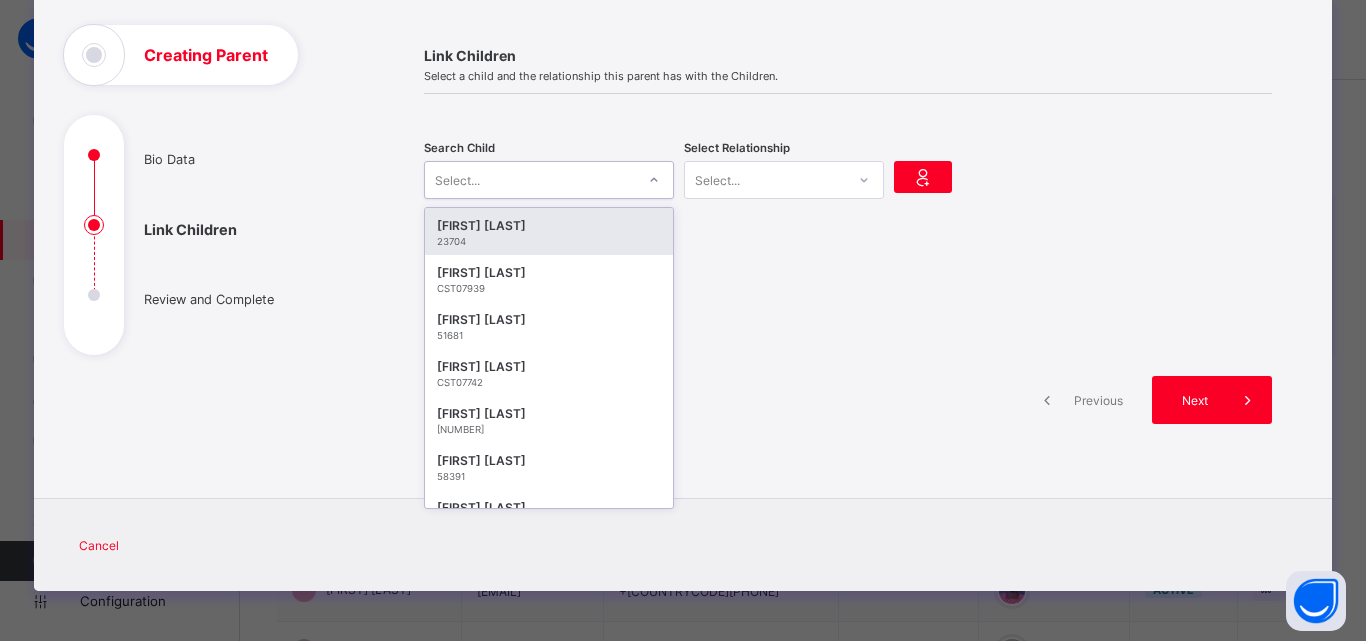 click on "Select..." at bounding box center [530, 180] 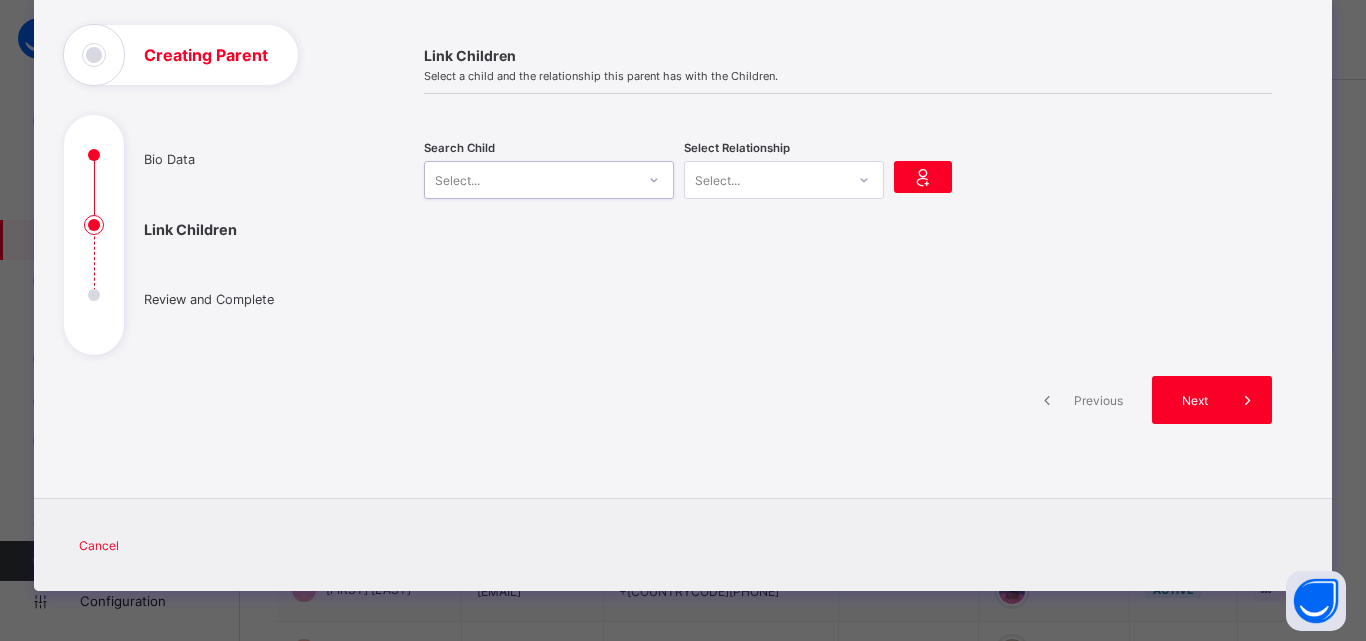 click on "Select..." at bounding box center [530, 180] 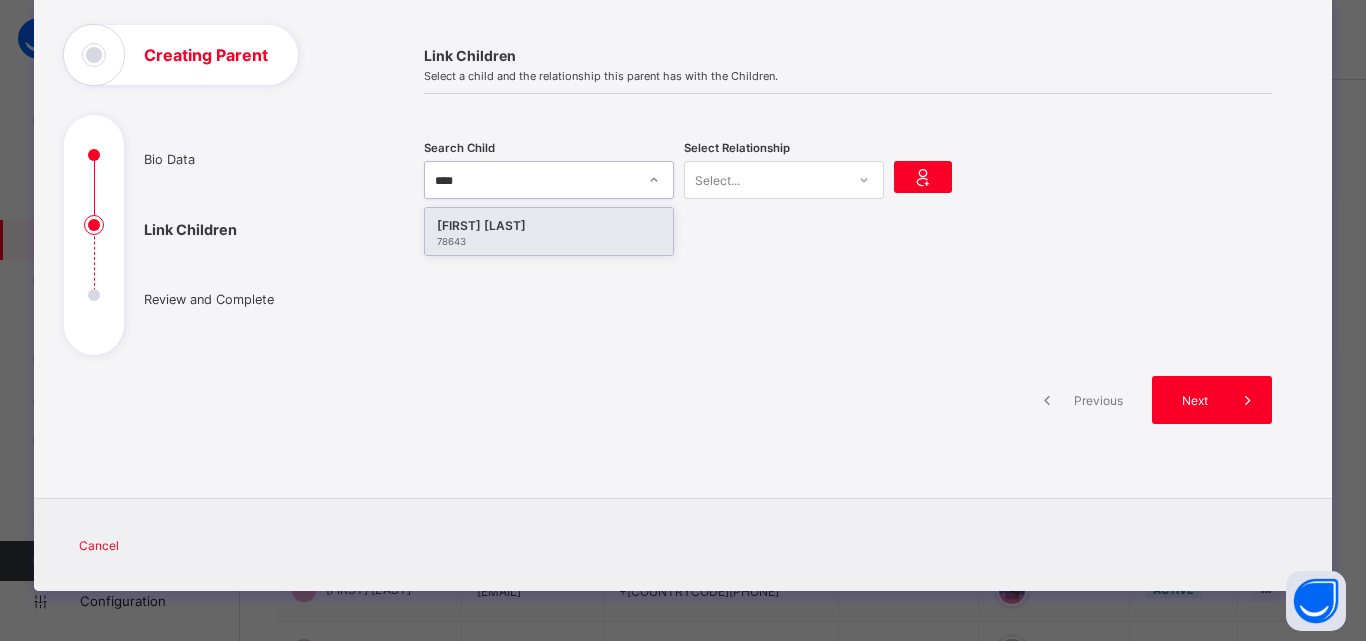 type on "****" 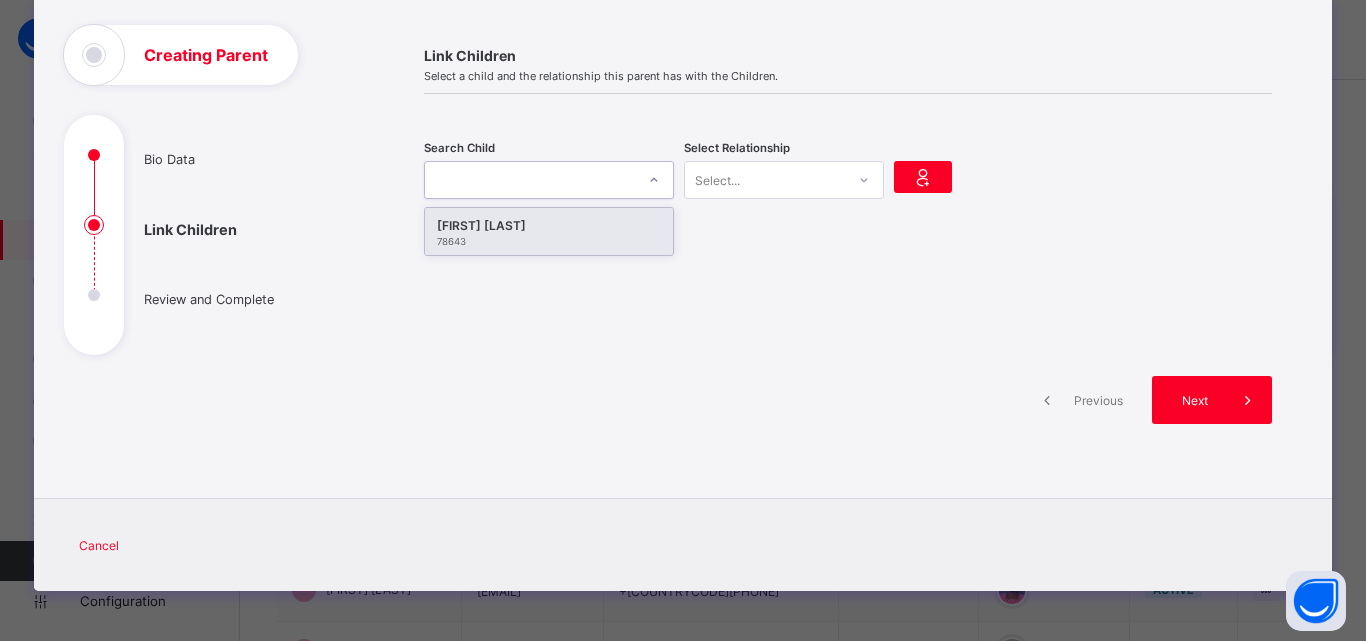 click on "Link Children Select a child and the relationship this parent has with the Children. Search Child option [object Object] focused, 263 of 456. 1 result available for search term pepp. Use Up and Down to choose options, press Enter to select the currently focused option, press Escape to exit the menu, press Tab to select the option and exit the menu. pepp [FIRST] [LAST] 78643 Select Relationship Select... Previous Next" at bounding box center (848, 248) 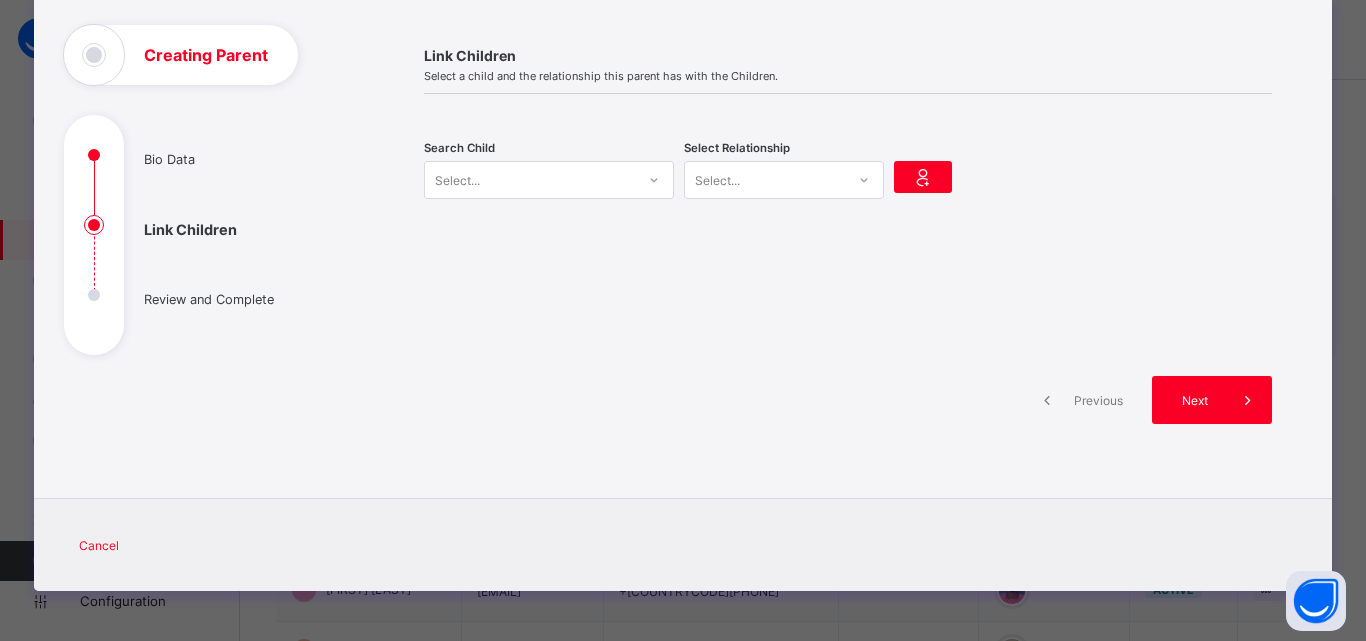 click on "Select..." at bounding box center [530, 180] 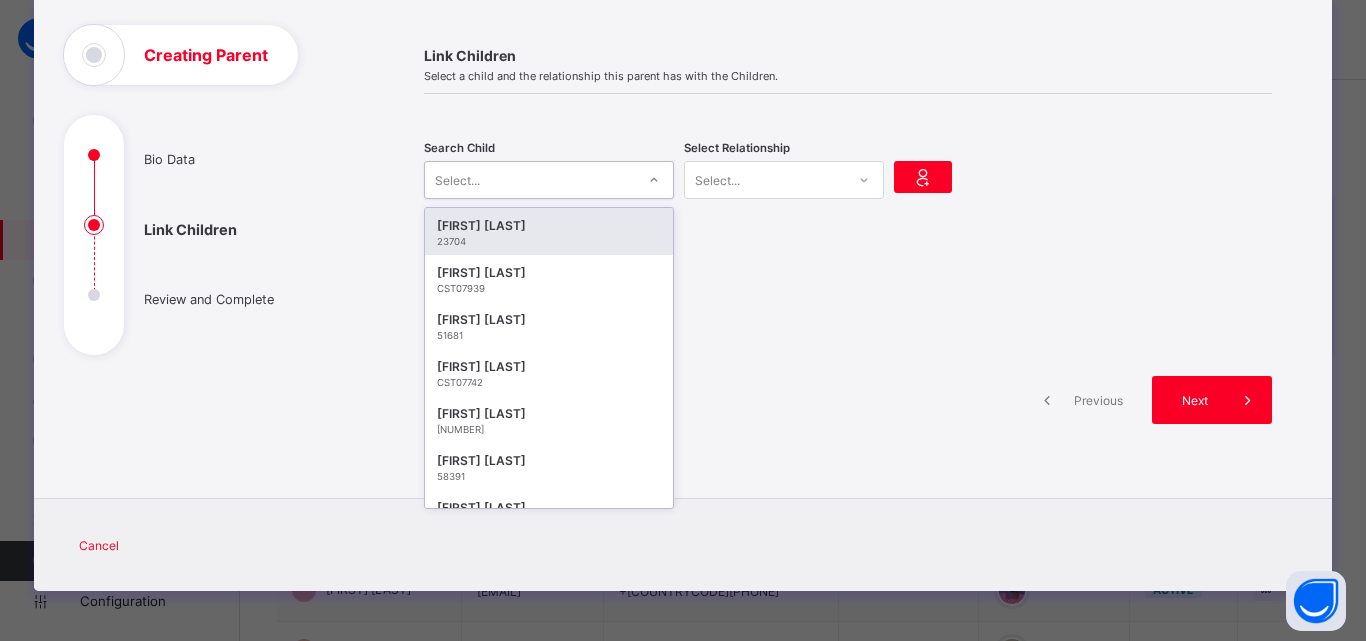 click on "Select..." at bounding box center [530, 180] 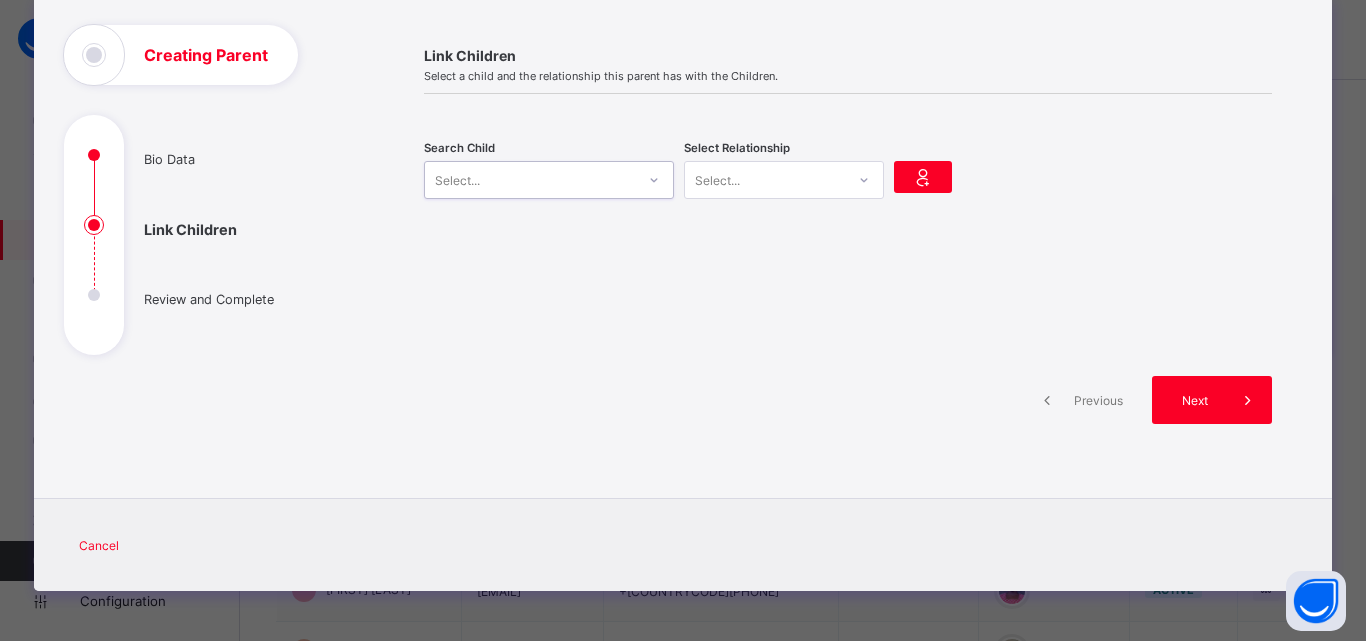 click on "Select..." at bounding box center (530, 180) 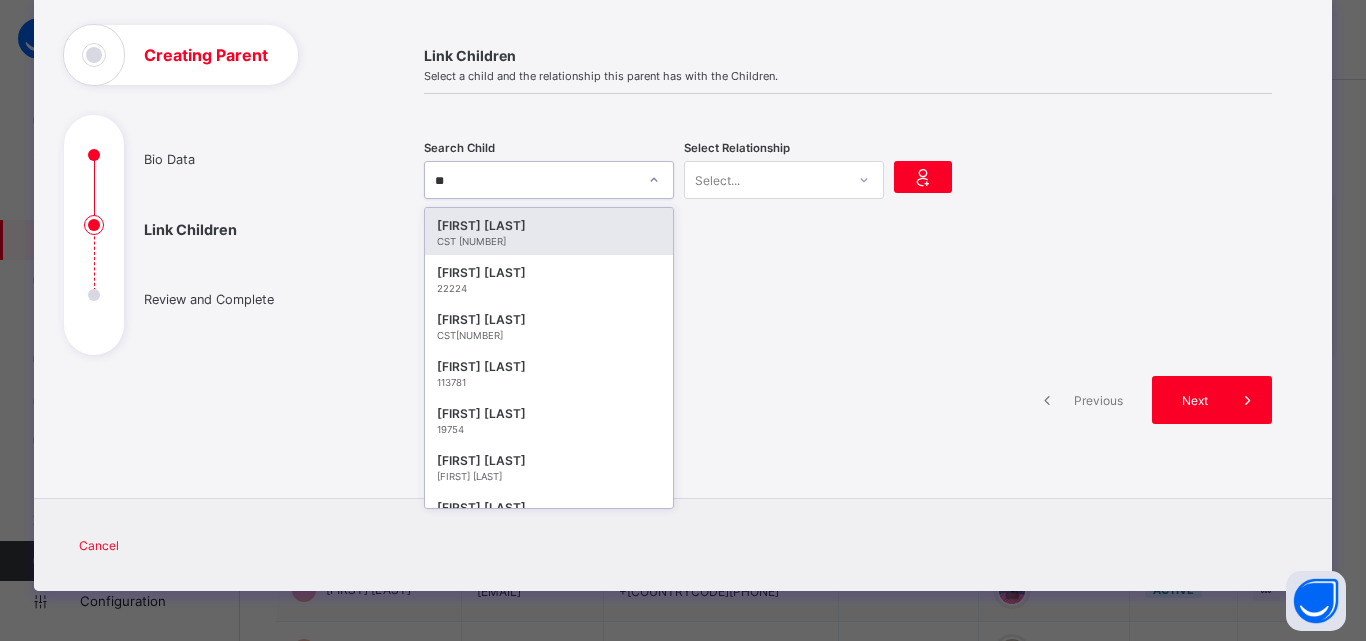 type on "***" 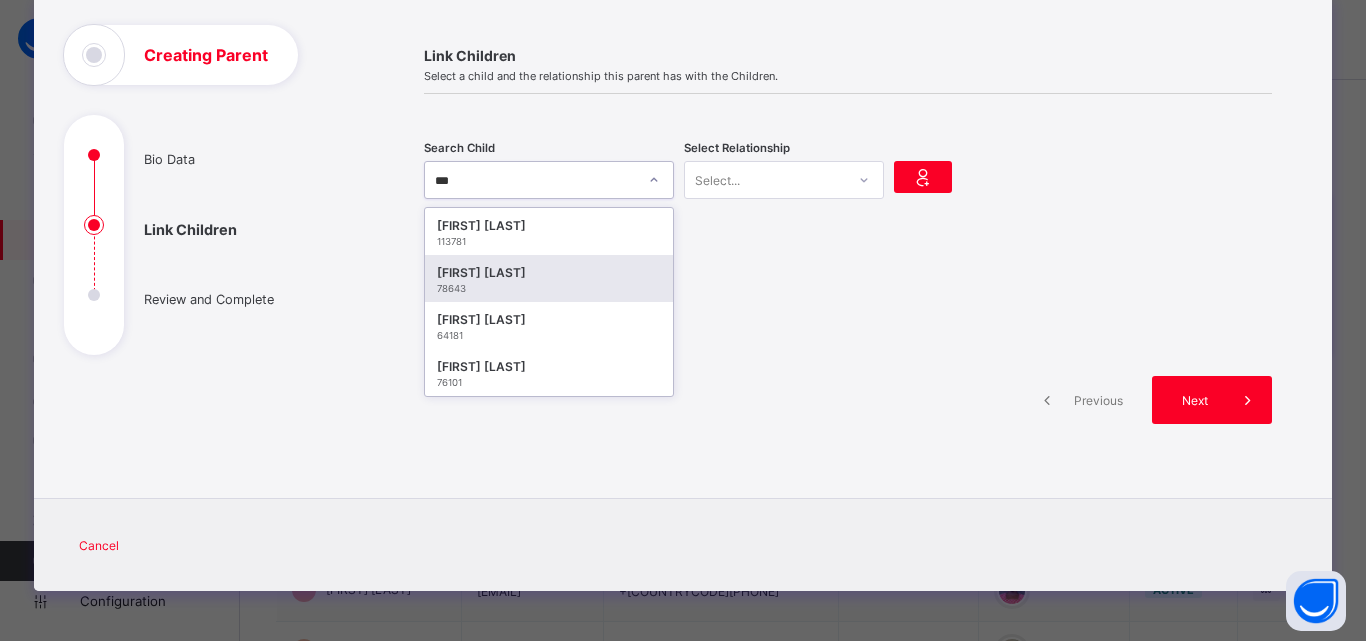 click on "78643" at bounding box center (549, 288) 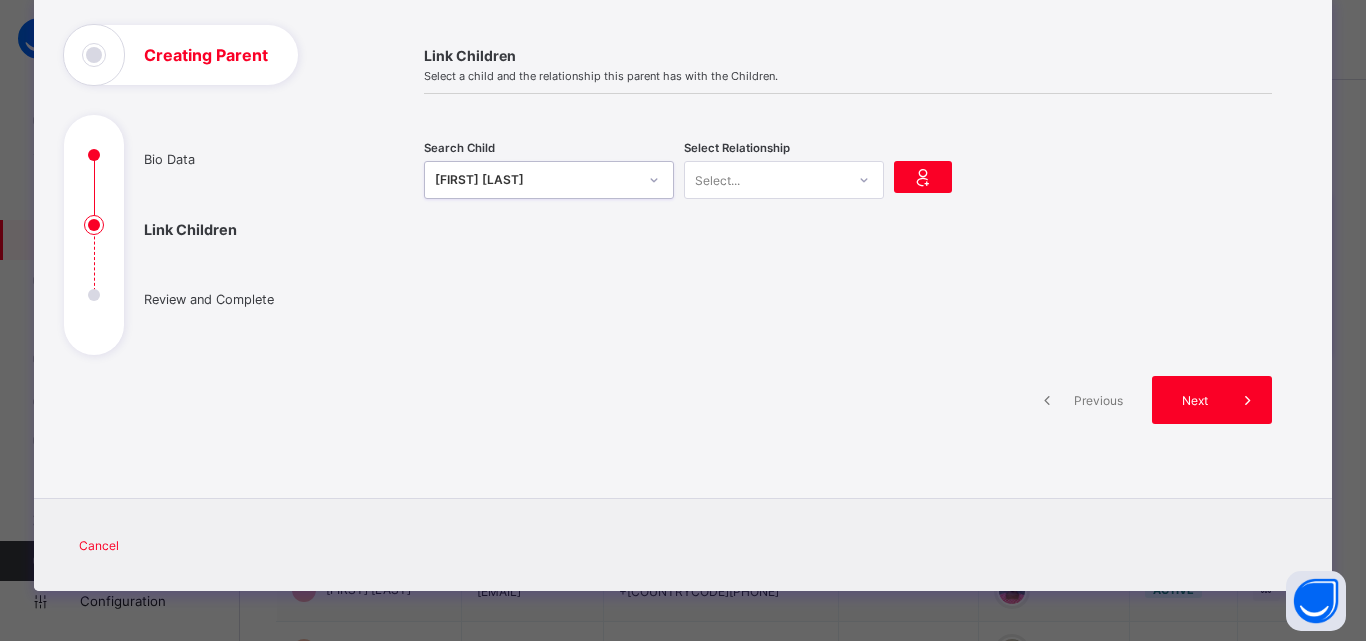 click at bounding box center [864, 180] 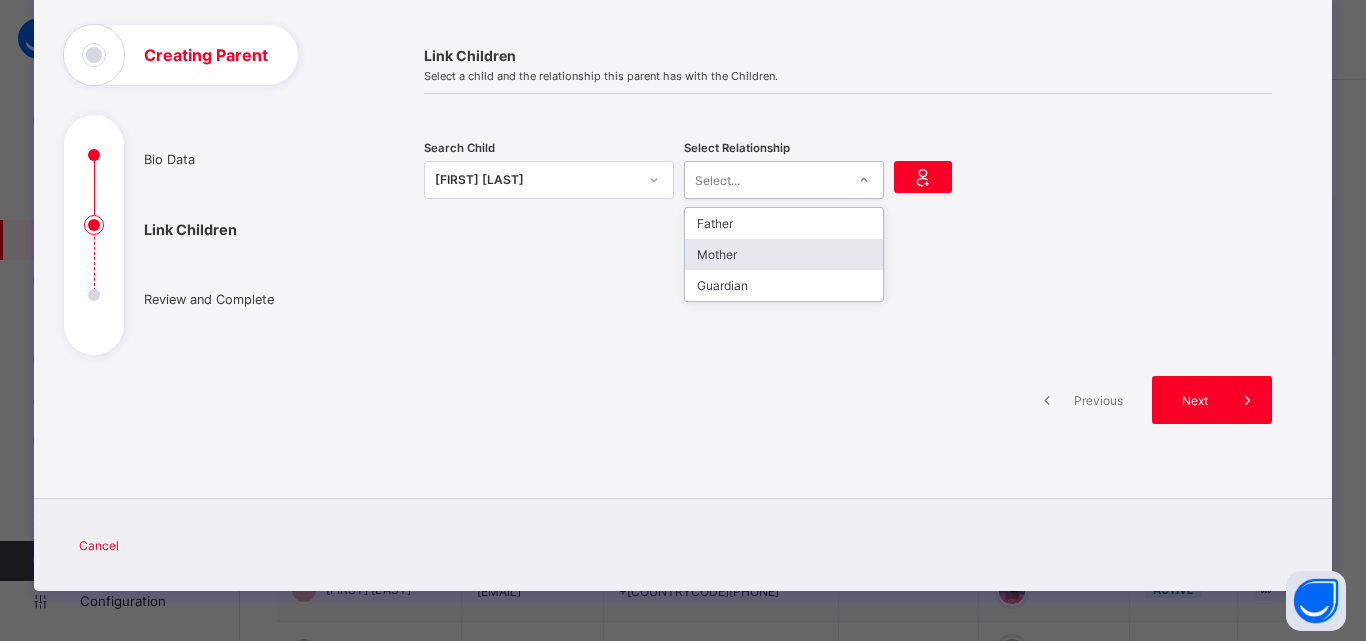 click on "Mother" at bounding box center [784, 254] 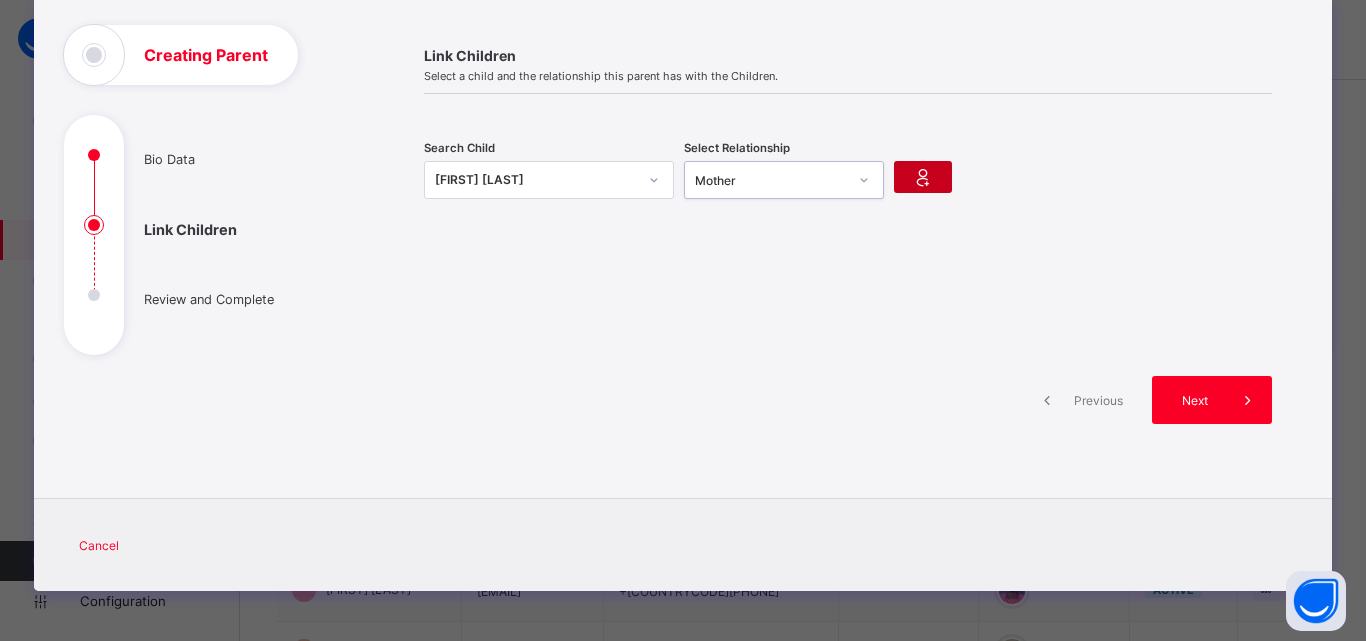 click at bounding box center (923, 177) 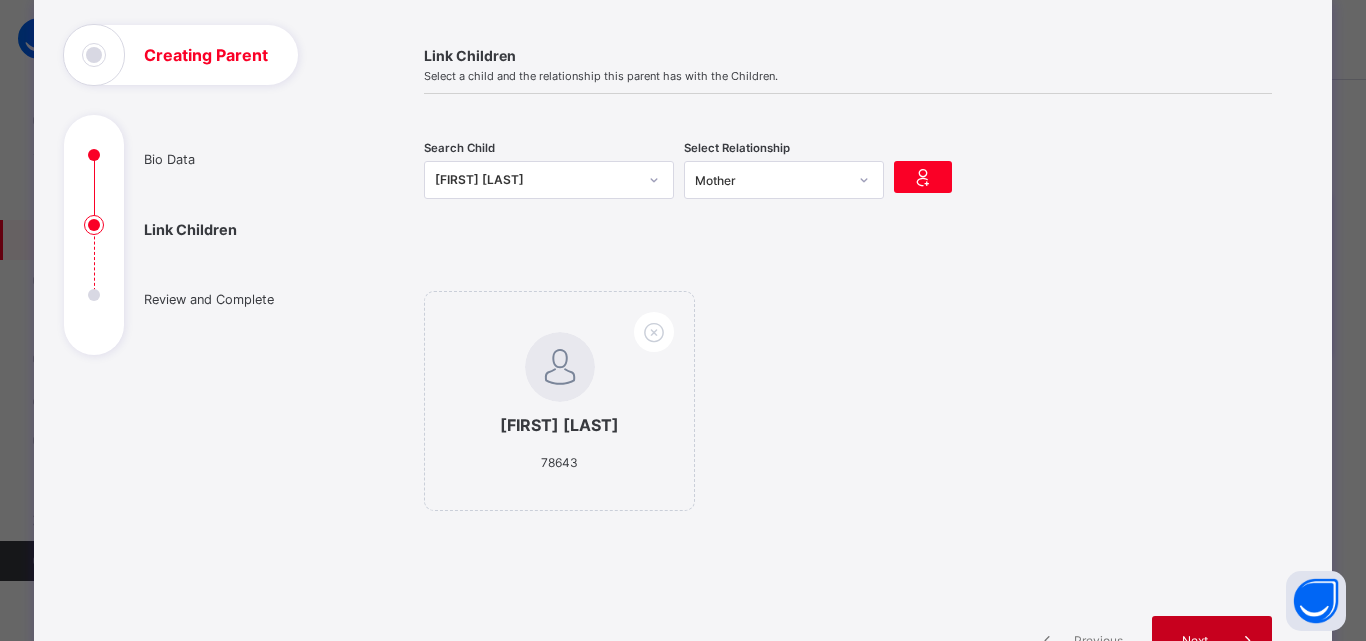 click on "Next" at bounding box center [1212, 640] 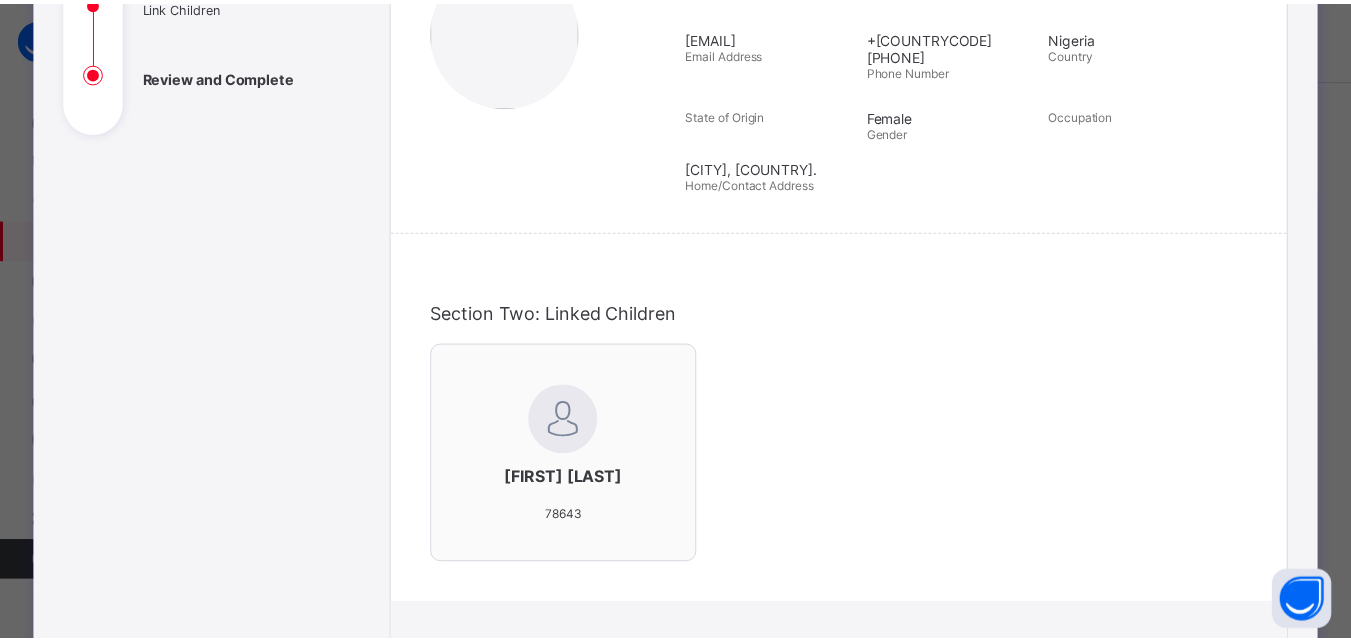 scroll, scrollTop: 524, scrollLeft: 0, axis: vertical 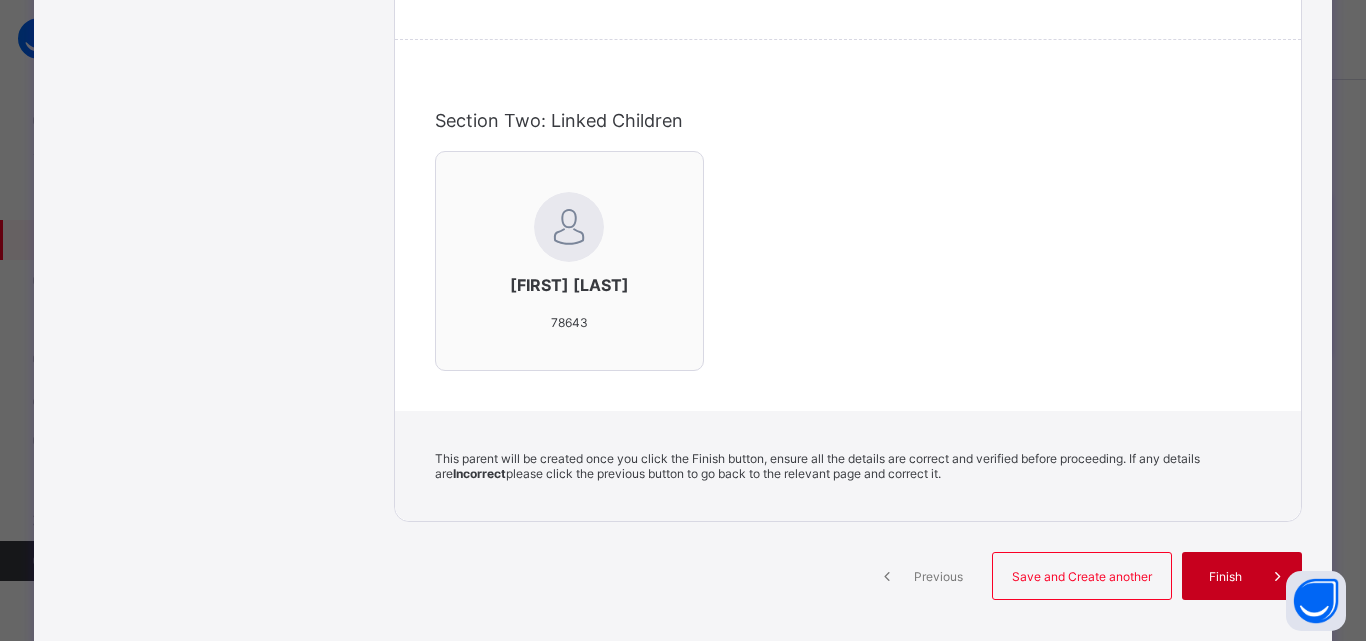click at bounding box center [1278, 576] 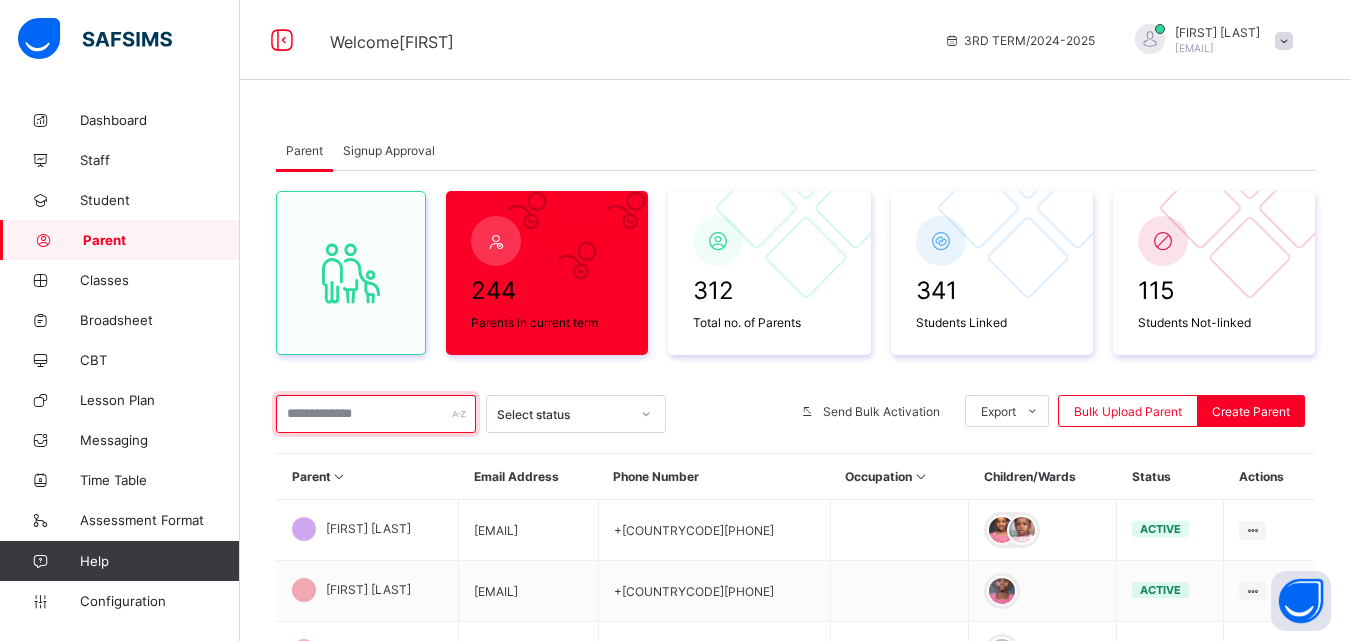 click at bounding box center (376, 414) 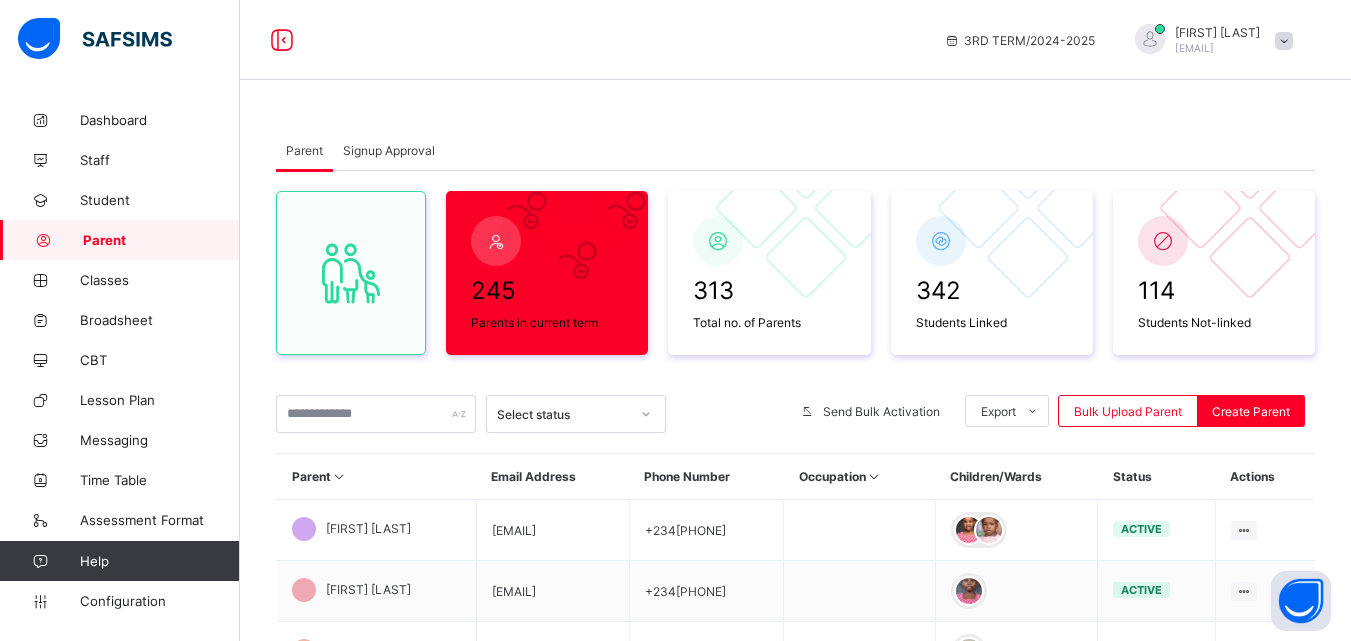 click at bounding box center [376, 414] 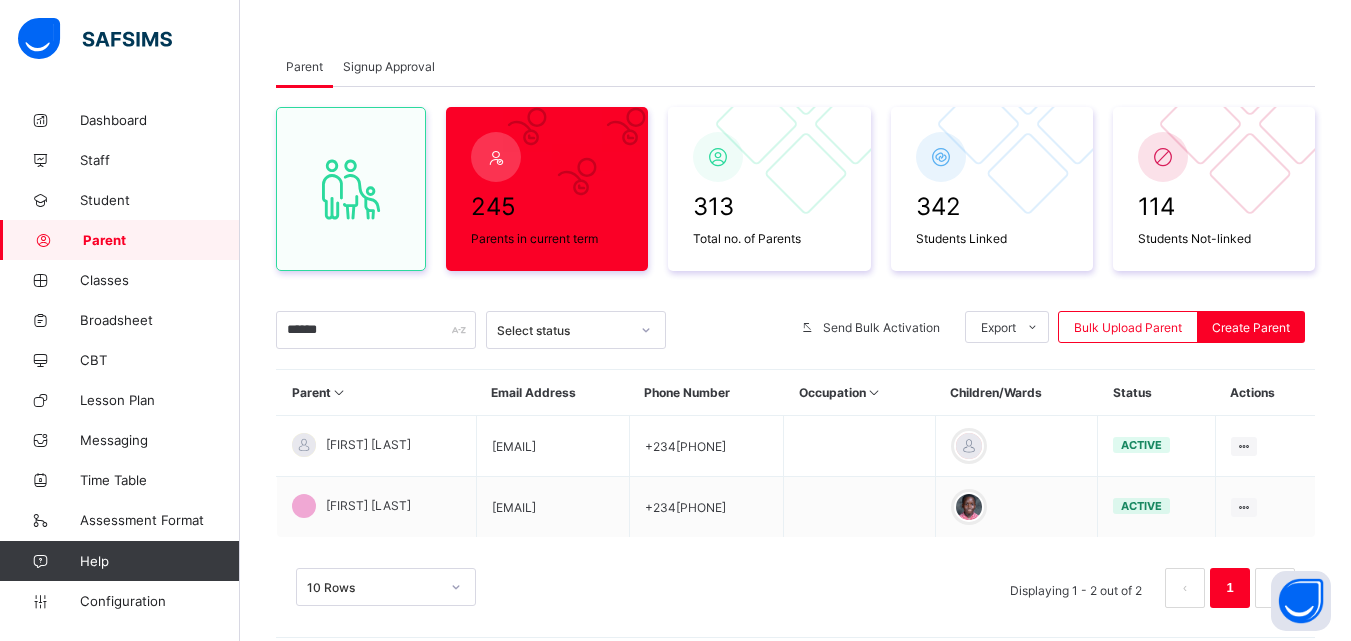 scroll, scrollTop: 121, scrollLeft: 0, axis: vertical 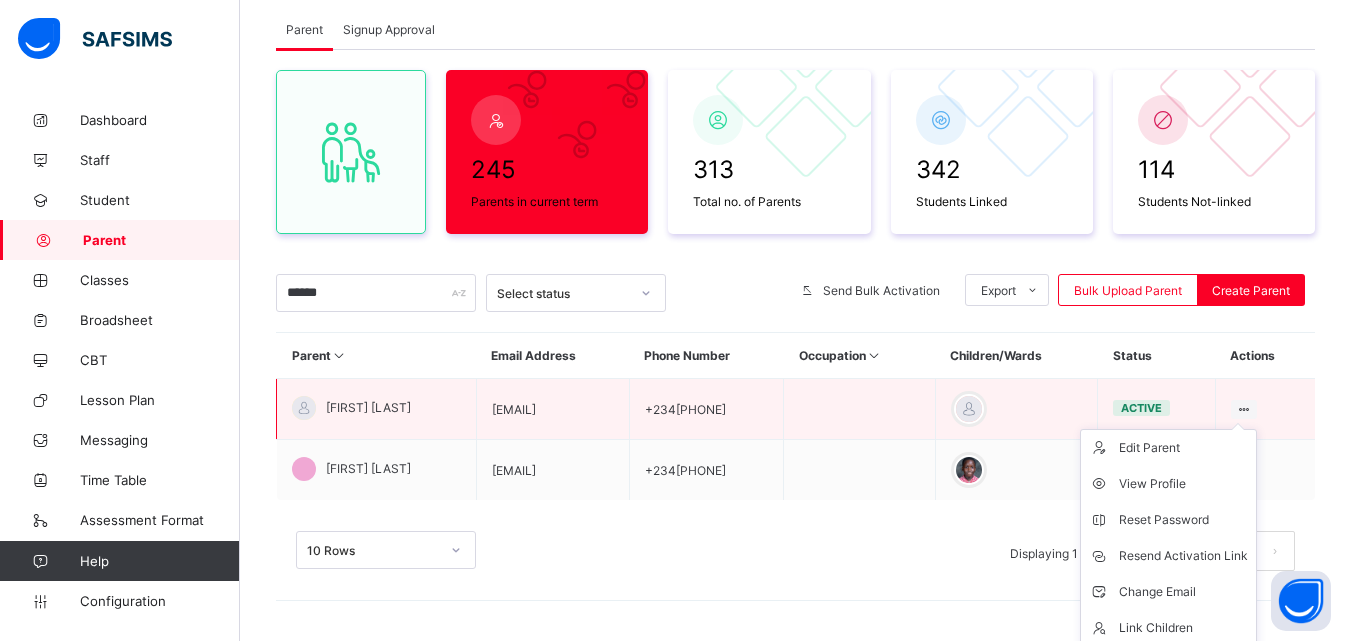 type on "******" 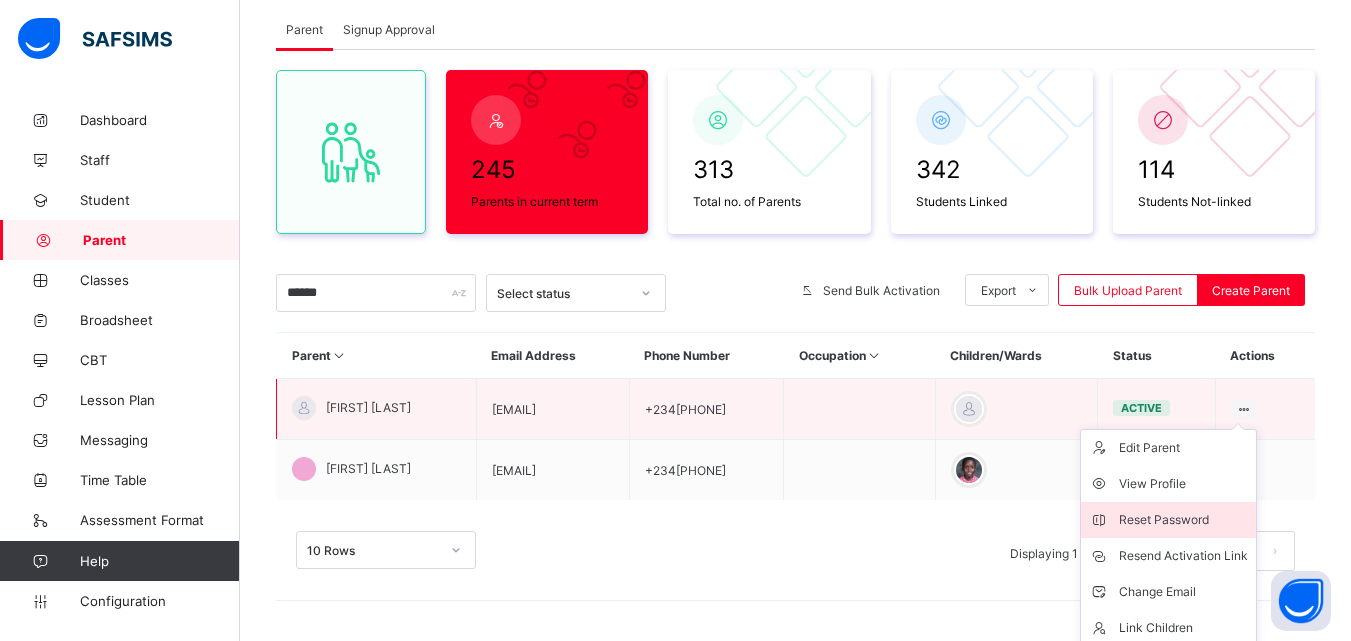click on "Reset Password" at bounding box center (1168, 520) 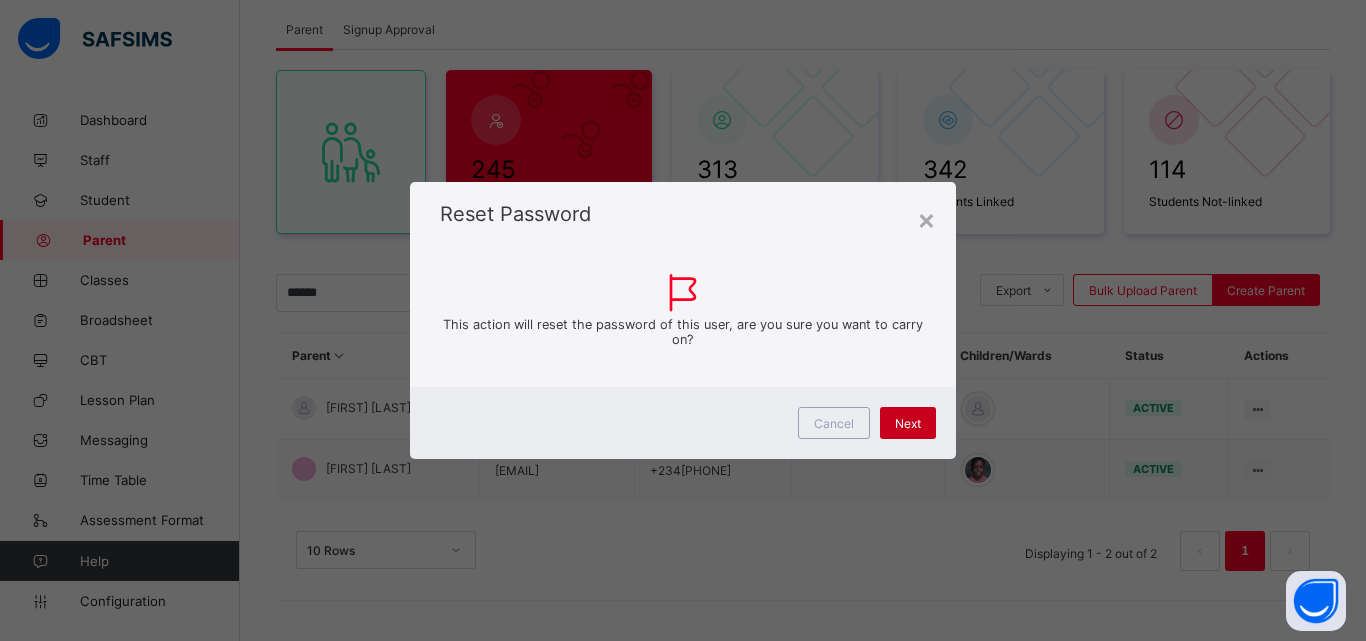 click on "Next" at bounding box center (908, 423) 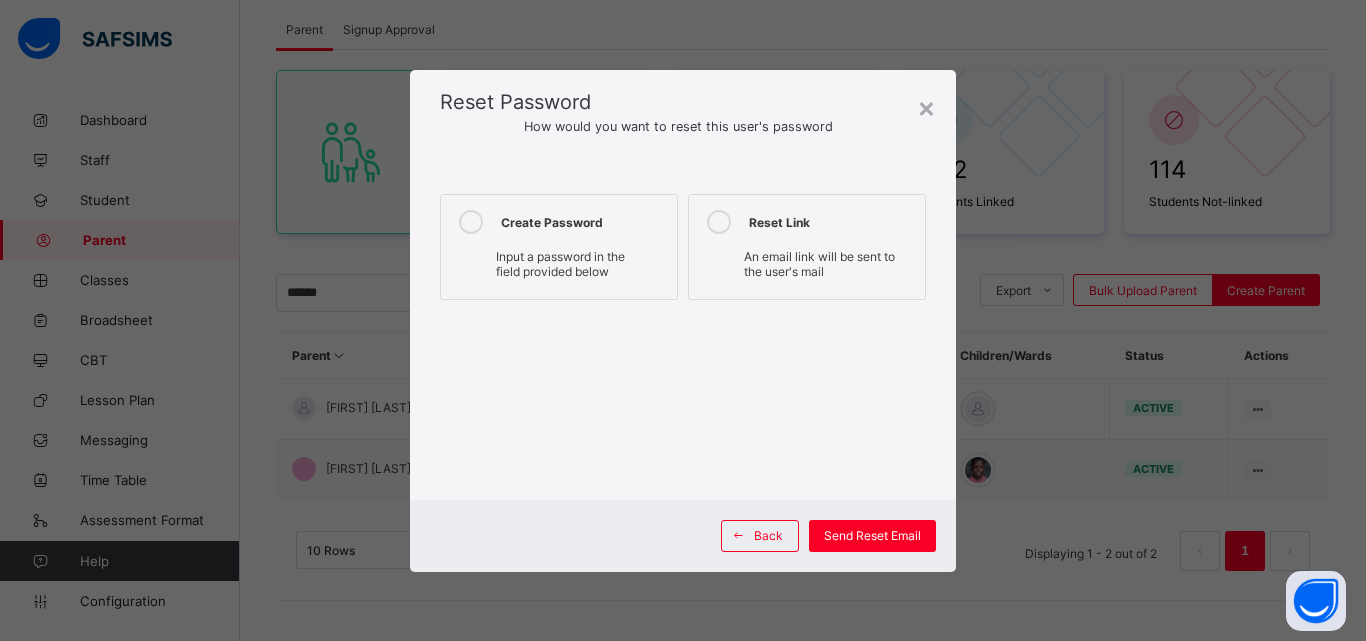 click on "Create Password" at bounding box center [584, 222] 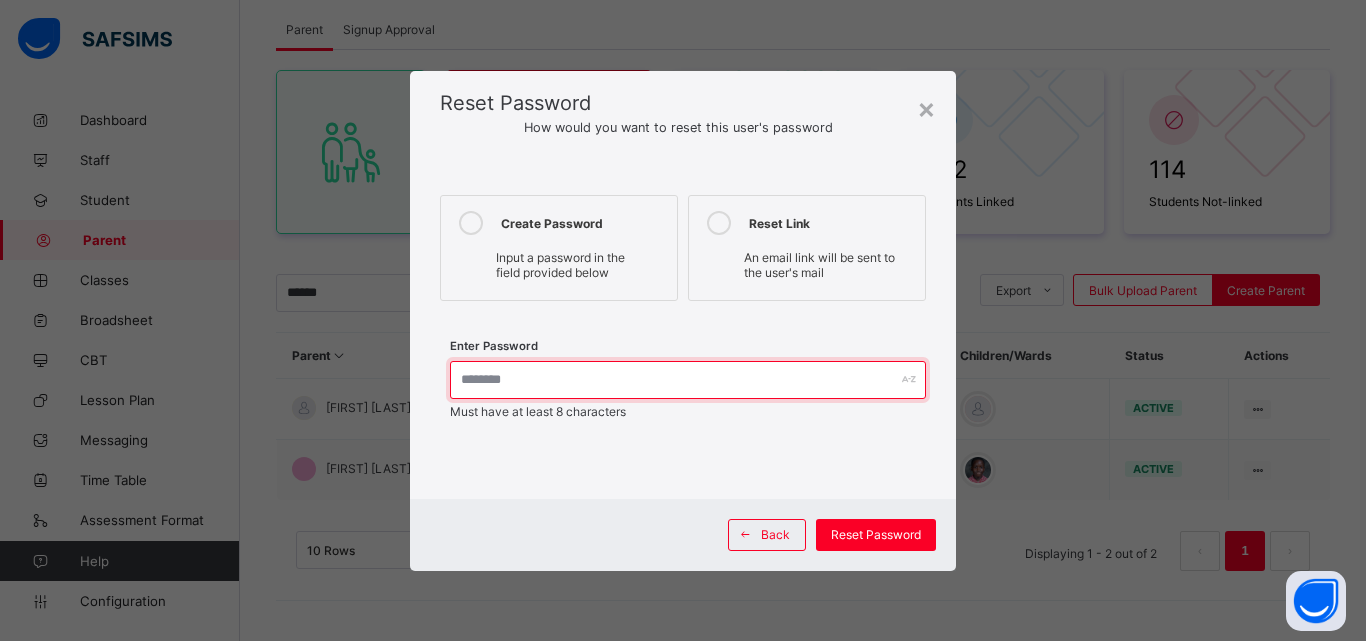 click at bounding box center [688, 380] 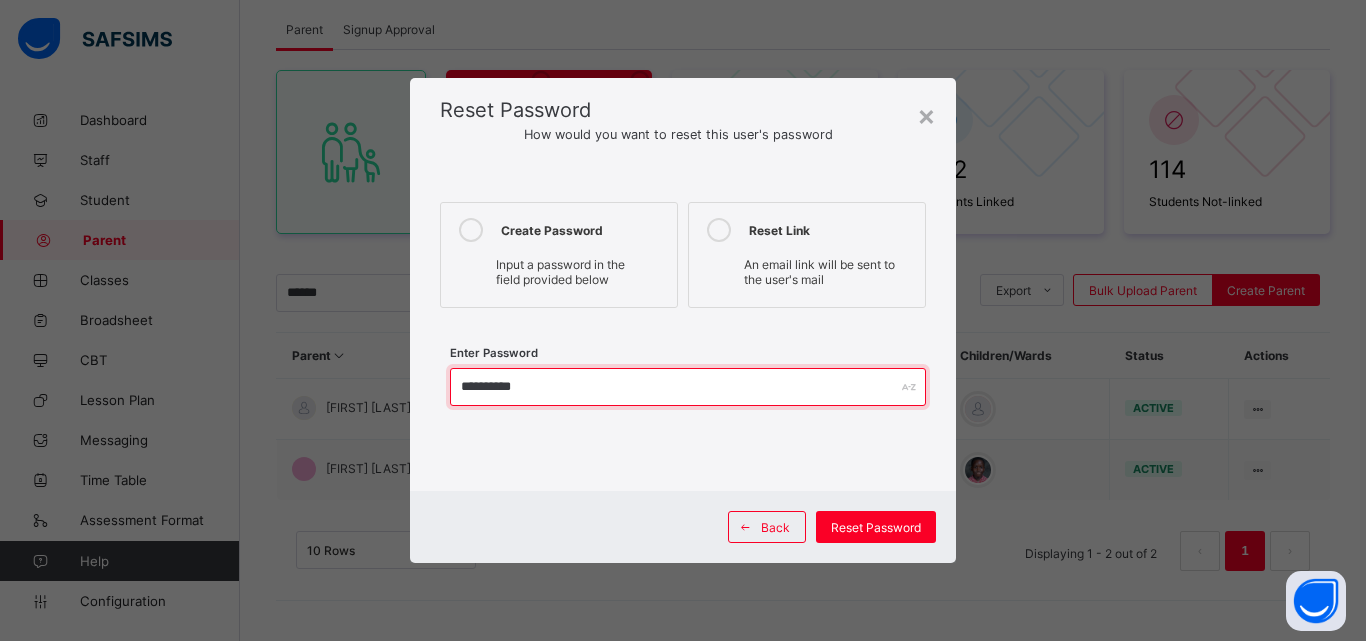 click on "**********" at bounding box center (688, 387) 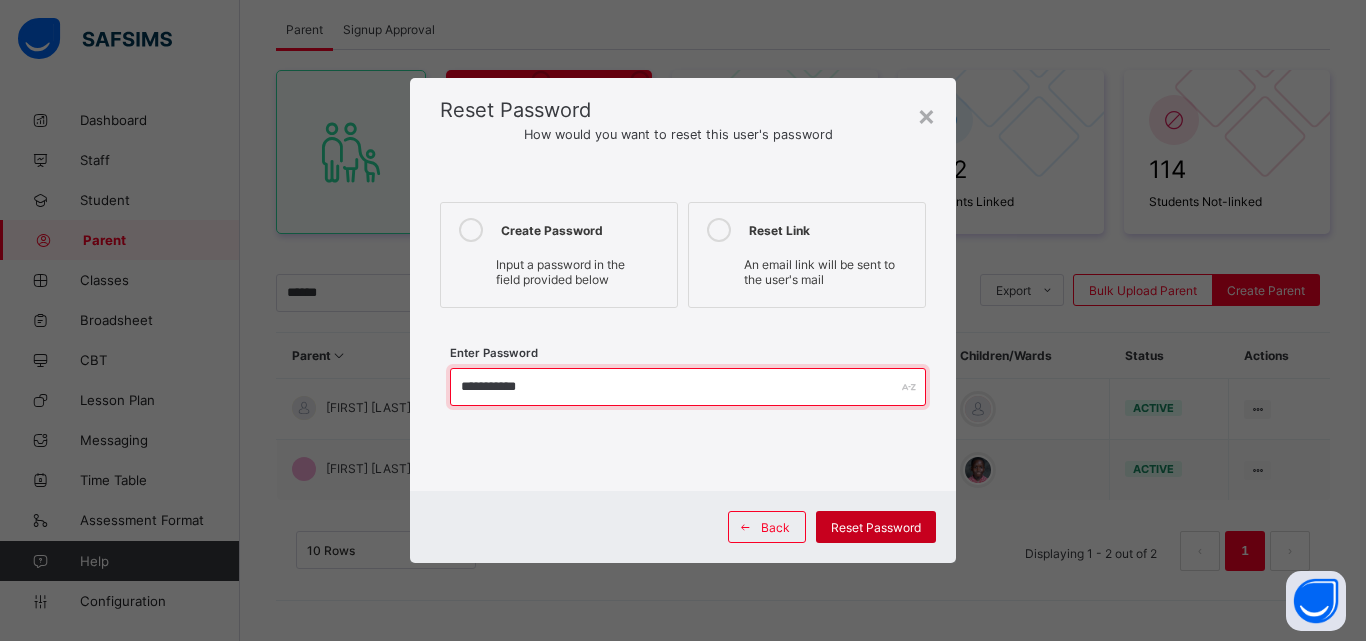 type on "**********" 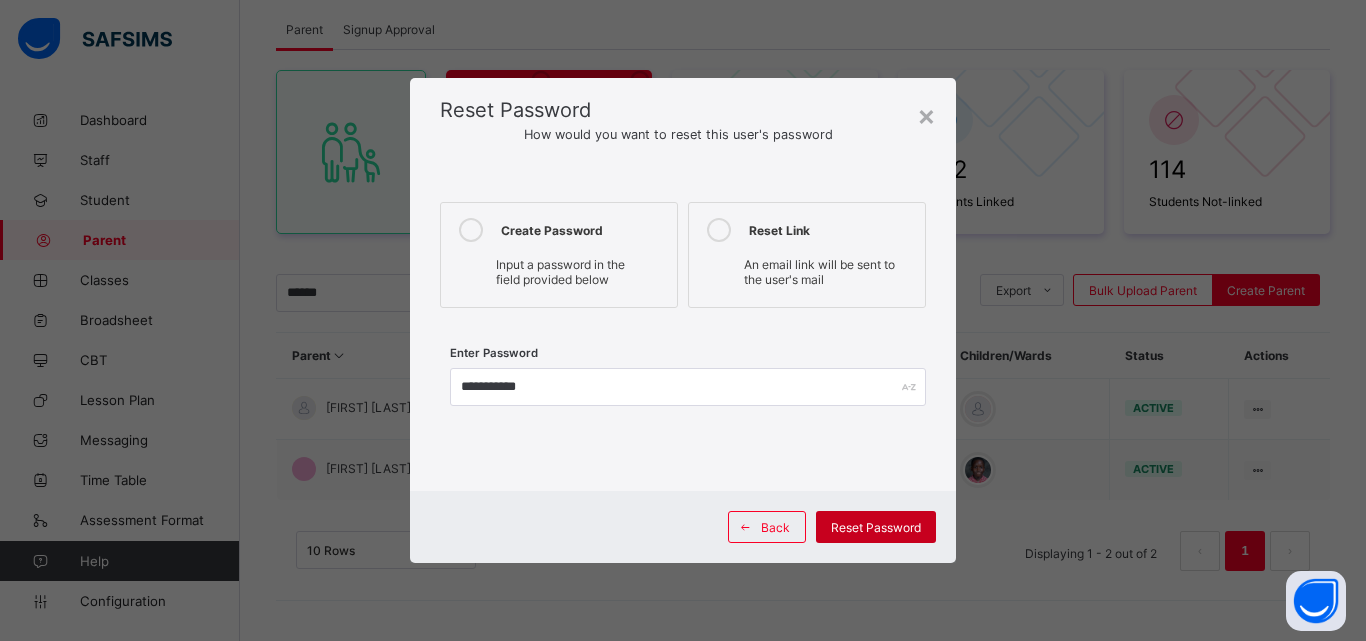 click on "Reset Password" at bounding box center (876, 527) 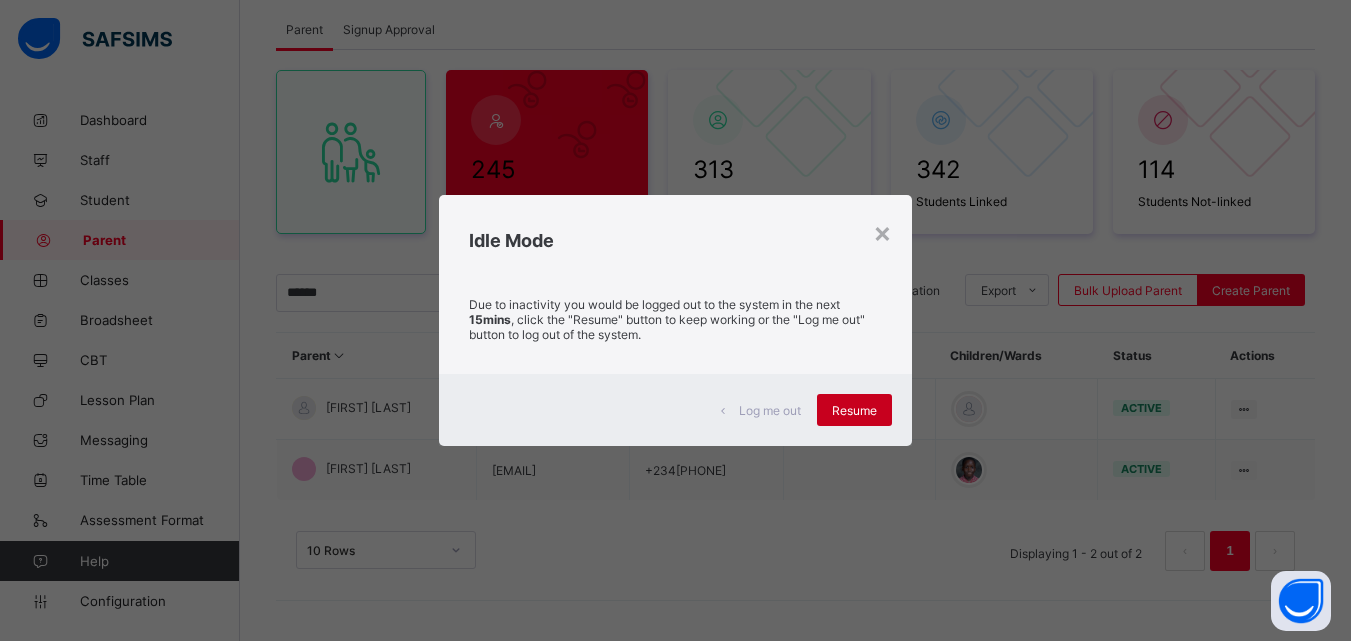click on "Resume" at bounding box center (854, 410) 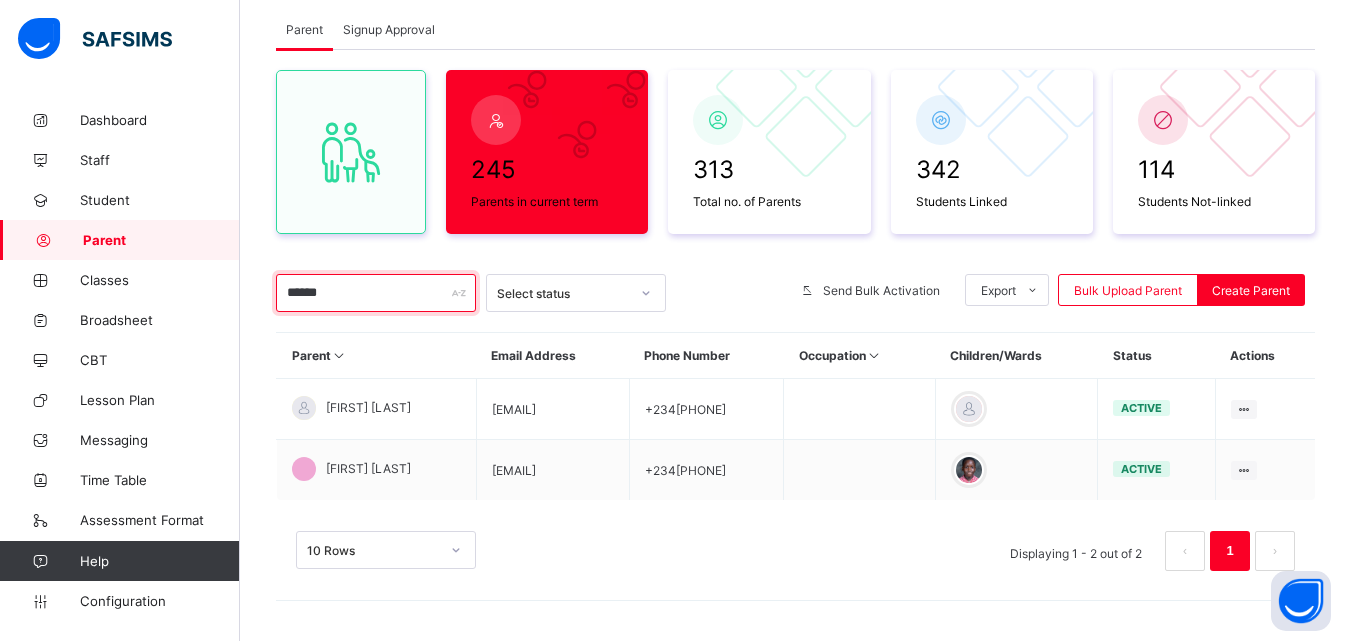 click on "******" at bounding box center (376, 293) 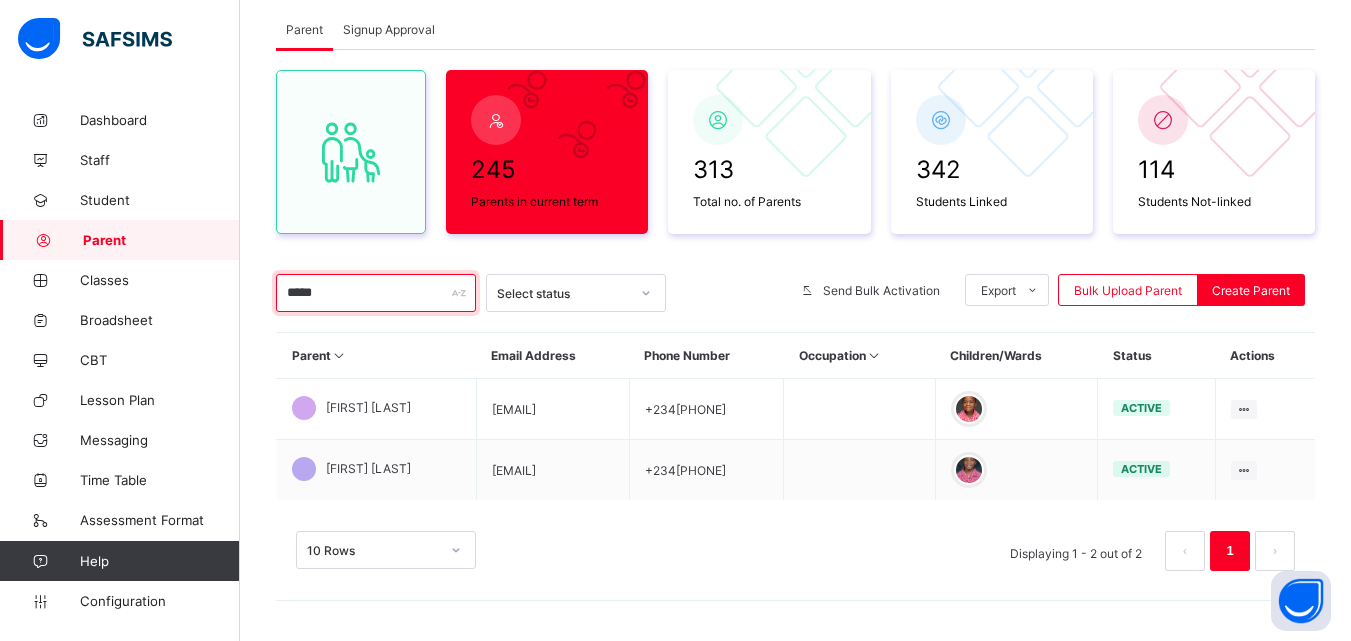 type on "*****" 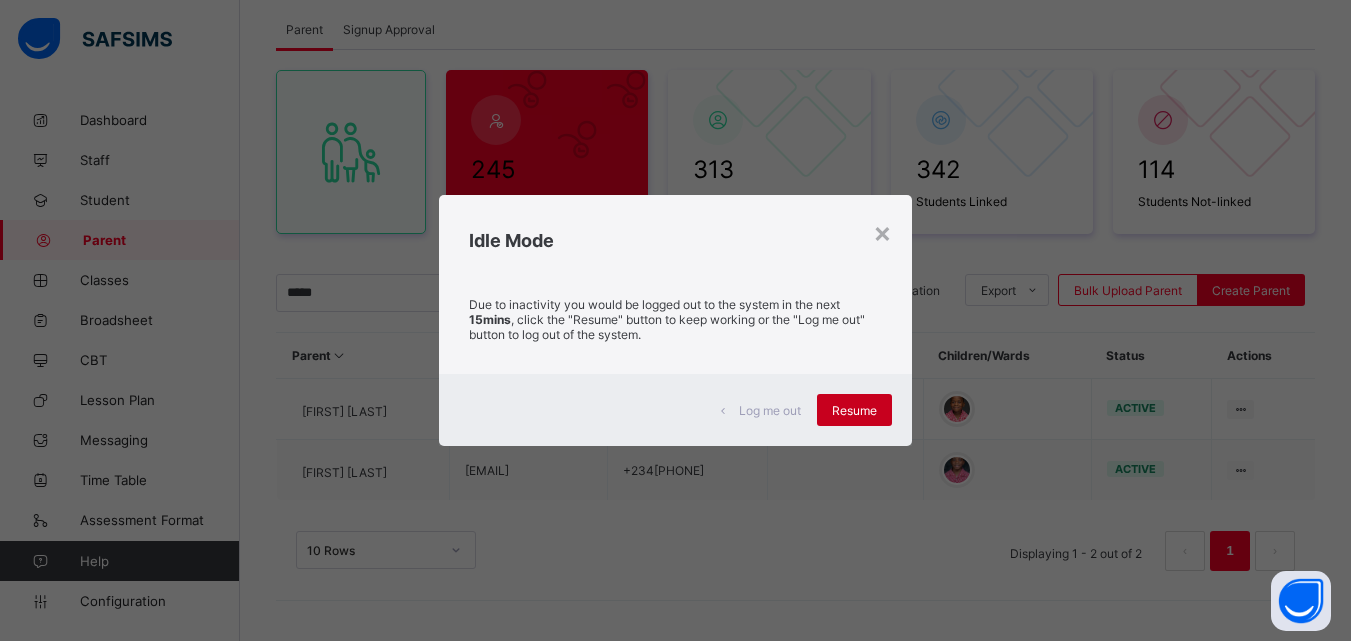 click on "Resume" at bounding box center [854, 410] 